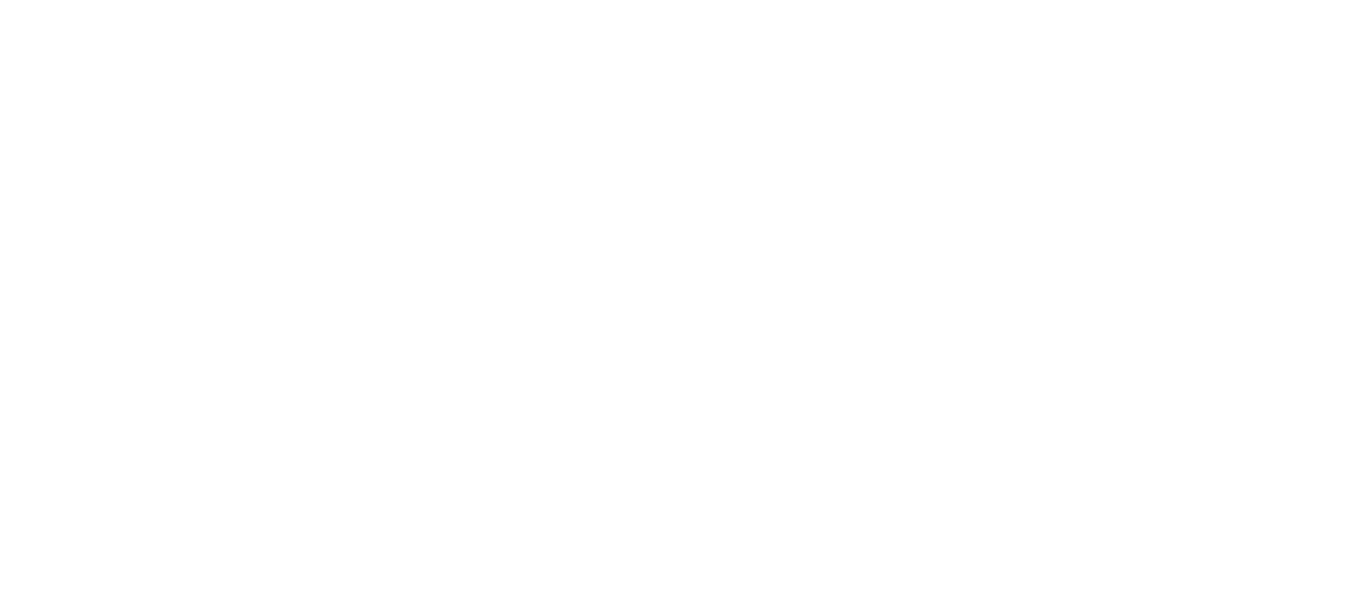 scroll, scrollTop: 0, scrollLeft: 0, axis: both 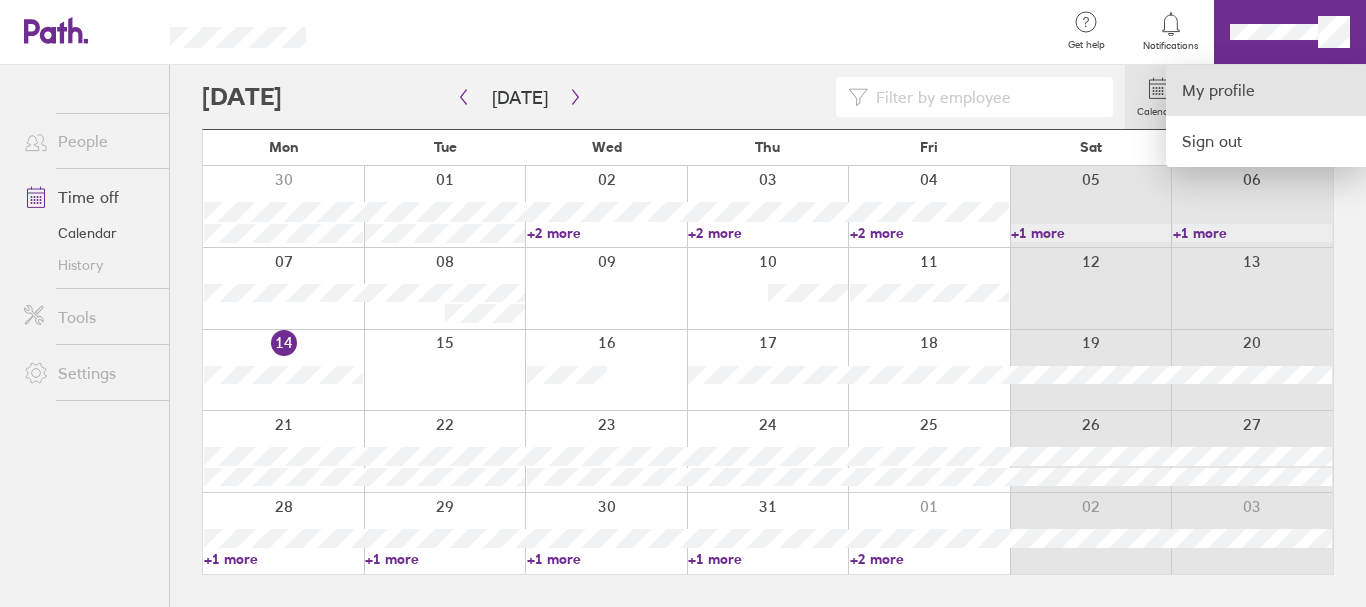 click on "My profile" at bounding box center (1266, 90) 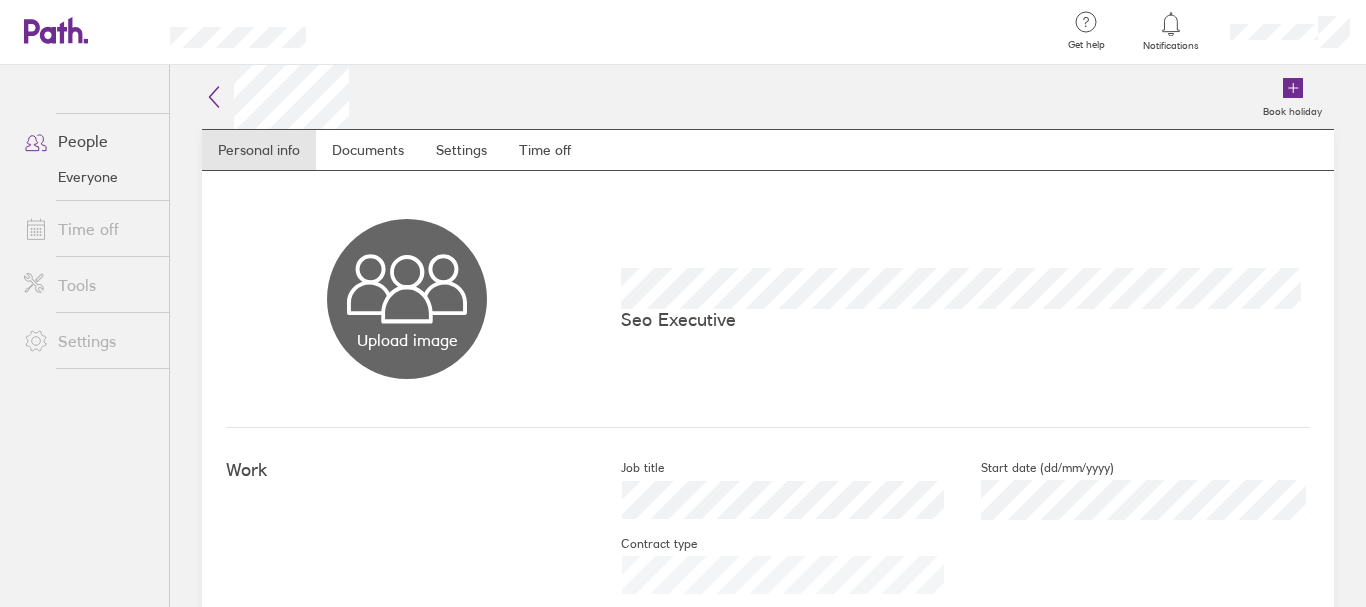 click on "Seo Executive" at bounding box center [965, 319] 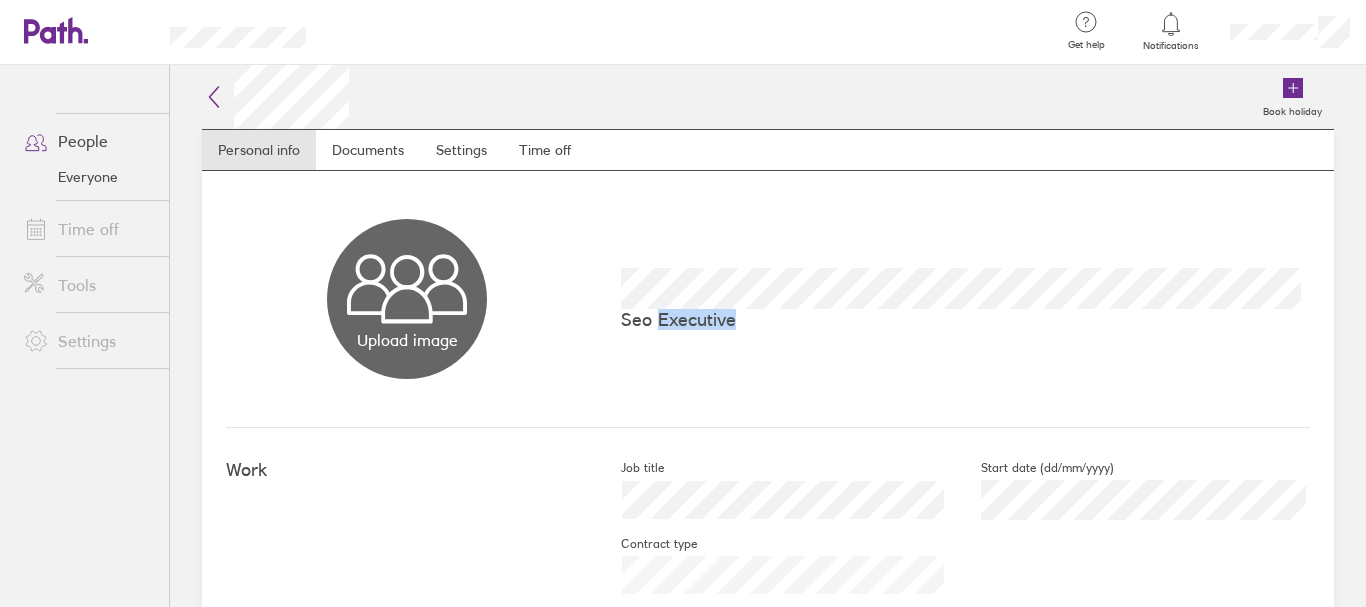 click on "Seo Executive" at bounding box center [965, 319] 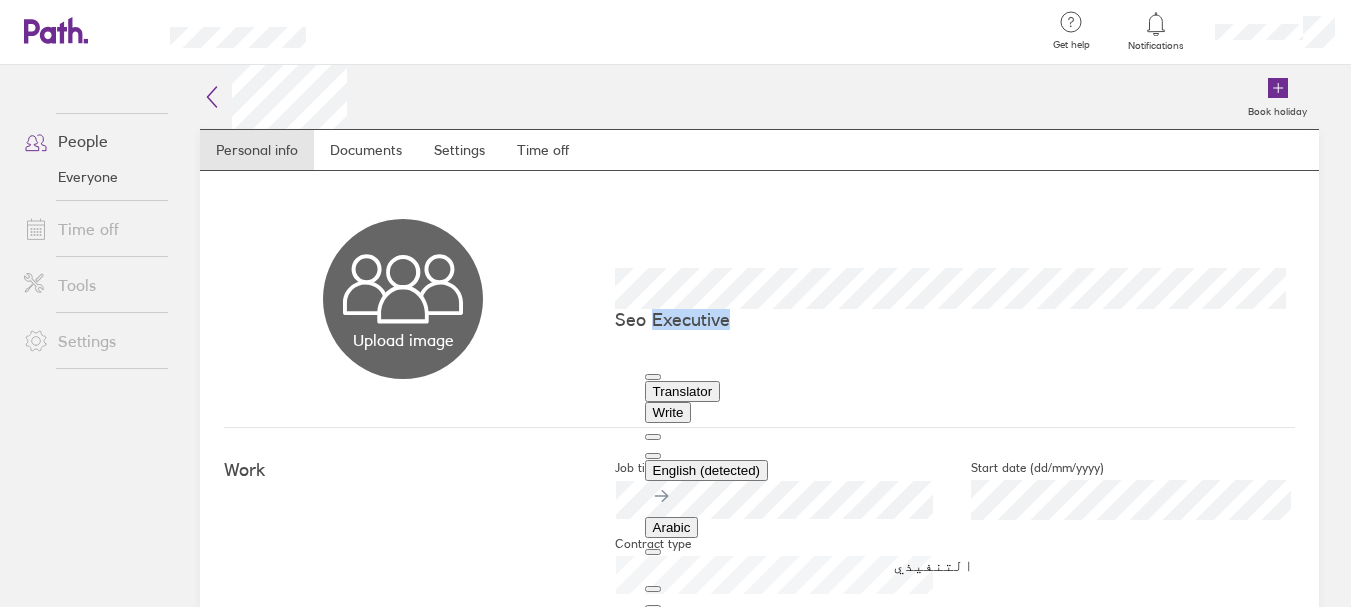click on "Upload image Choose files Seo Executive" at bounding box center (759, 299) 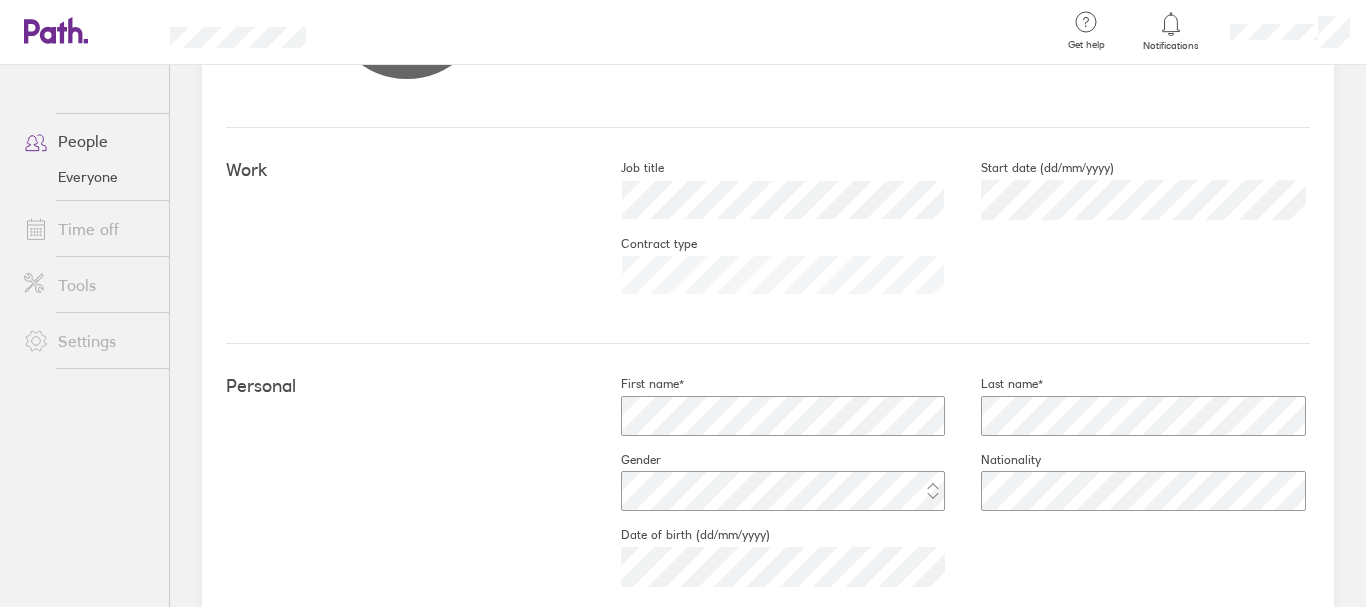 scroll, scrollTop: 400, scrollLeft: 0, axis: vertical 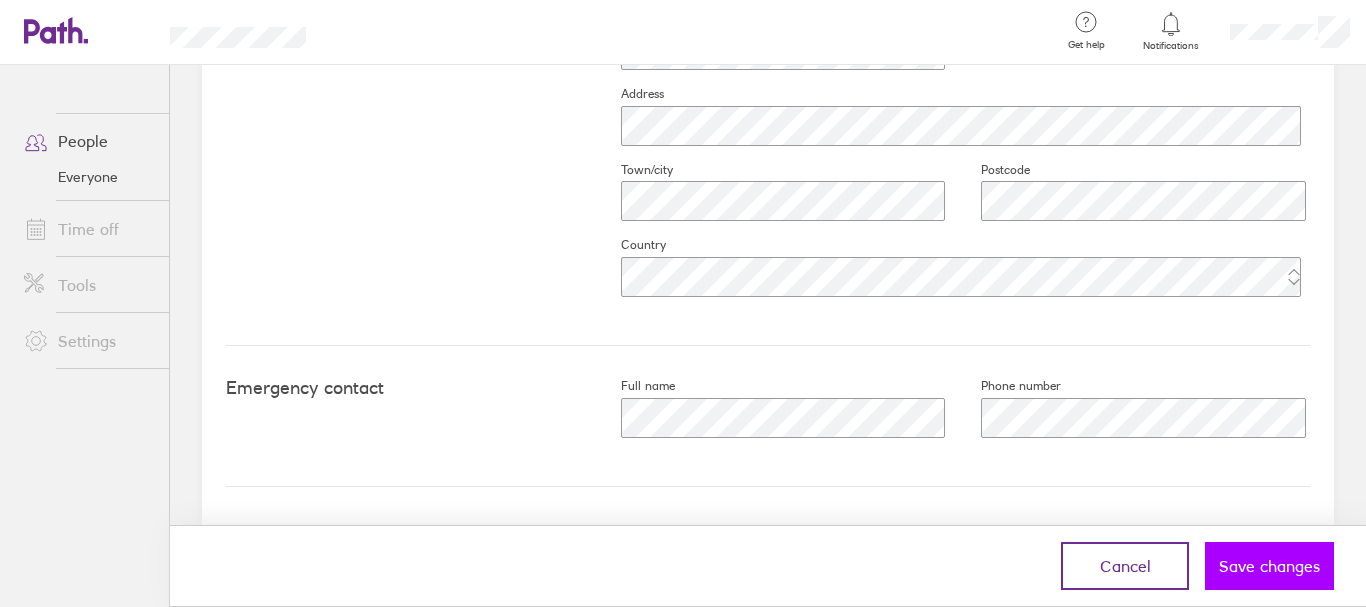 click on "Save changes" at bounding box center (1269, 566) 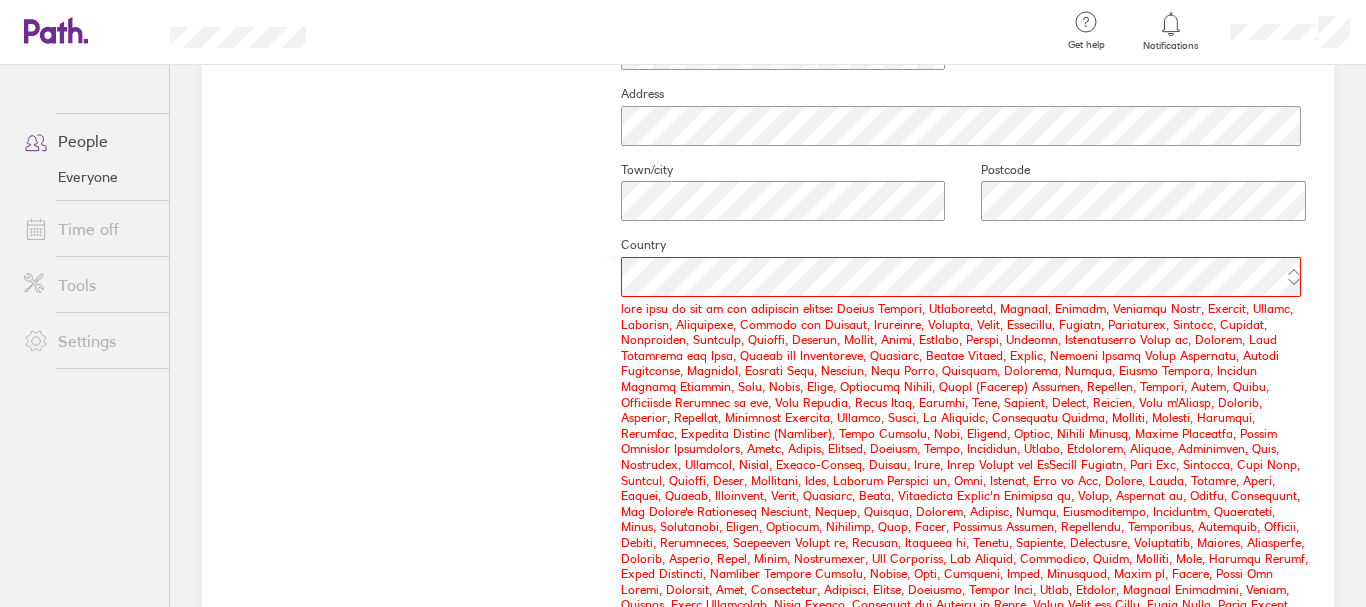 click on "Contact Email* Mobile number Address Town/city Postcode Country" at bounding box center [768, 343] 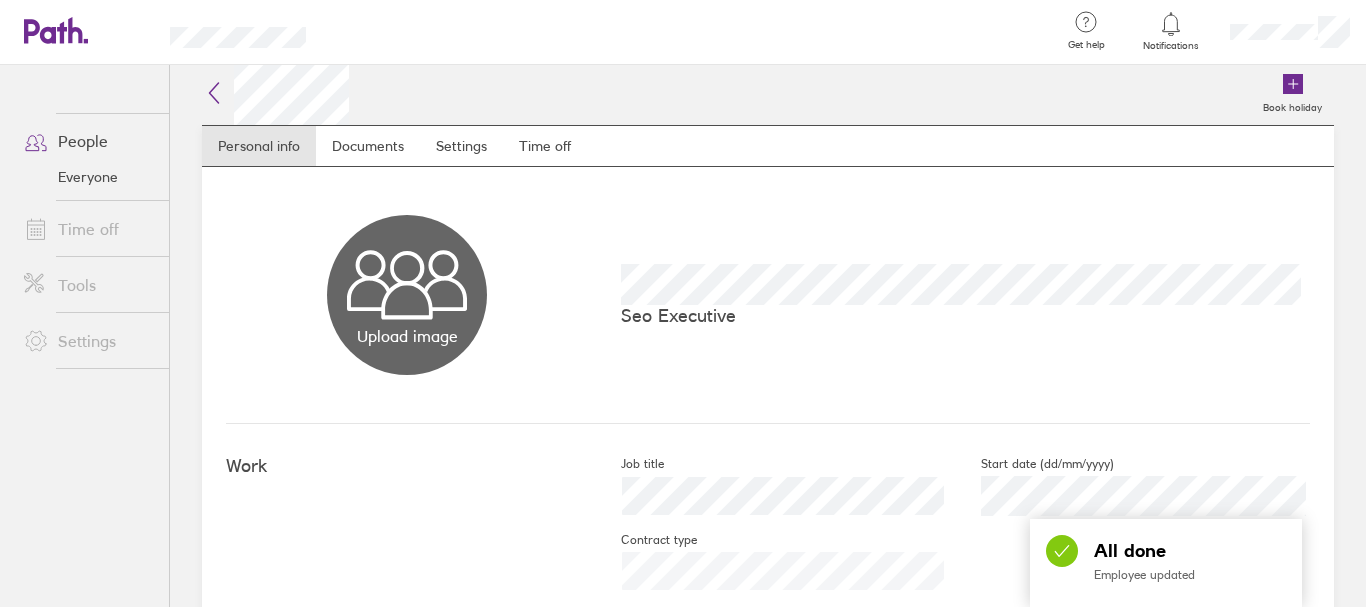 scroll, scrollTop: 0, scrollLeft: 0, axis: both 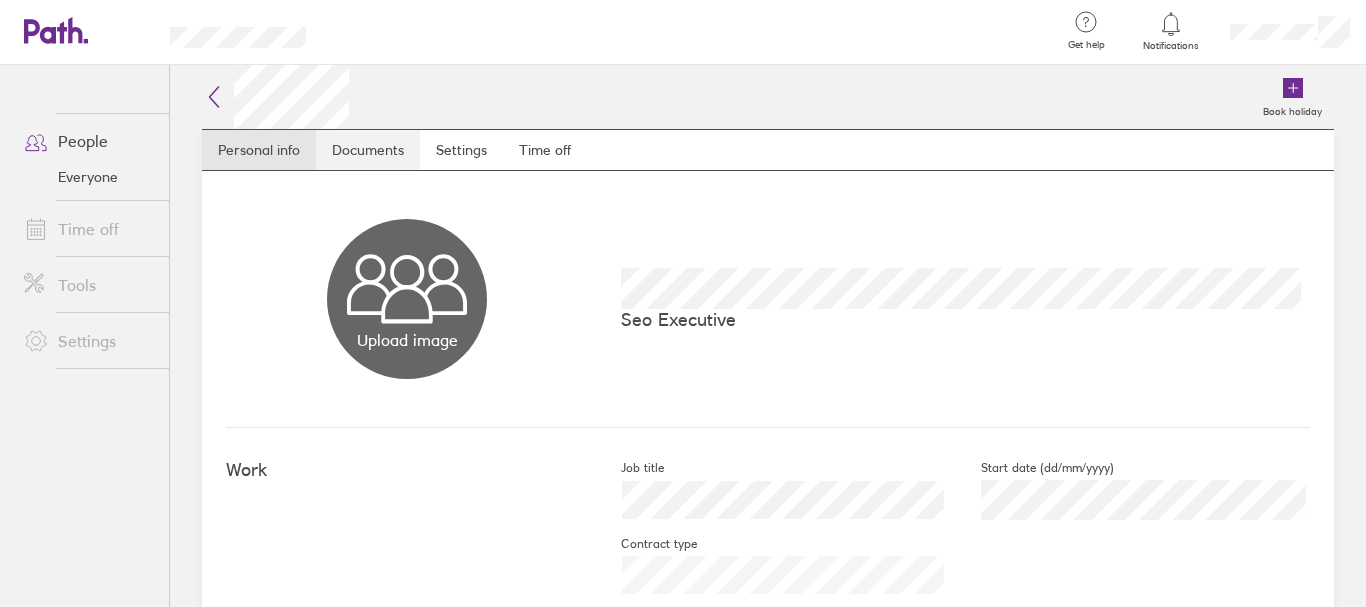 click on "Documents" at bounding box center (368, 150) 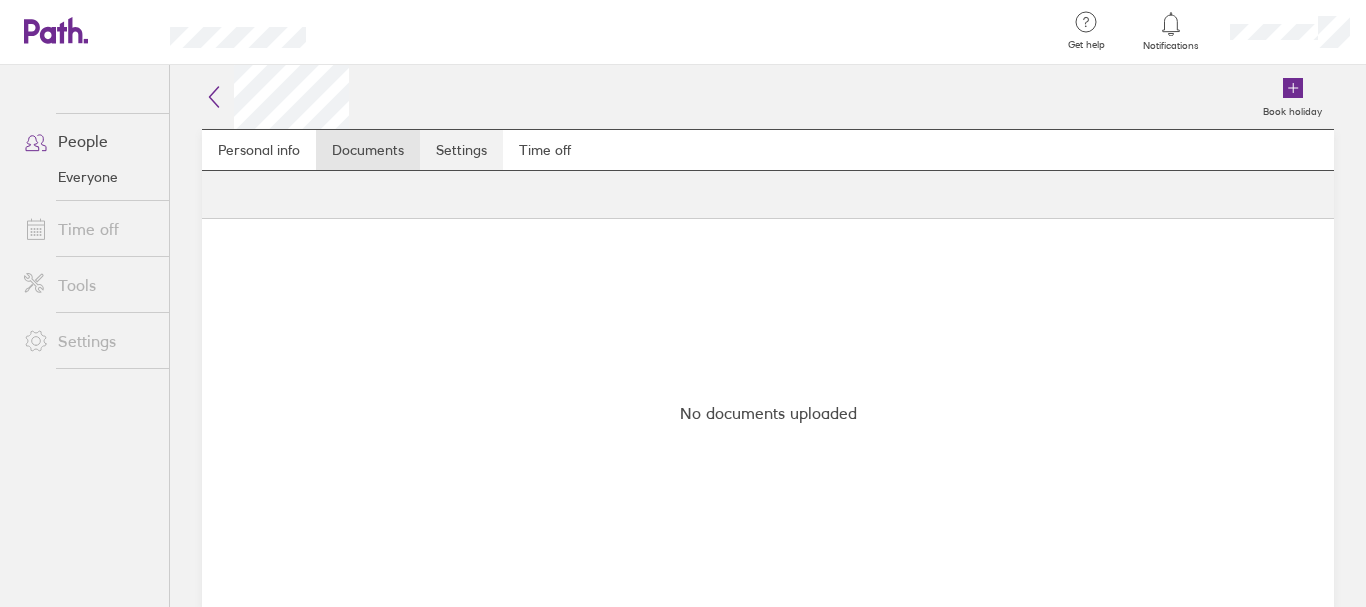 click on "Settings" at bounding box center (461, 150) 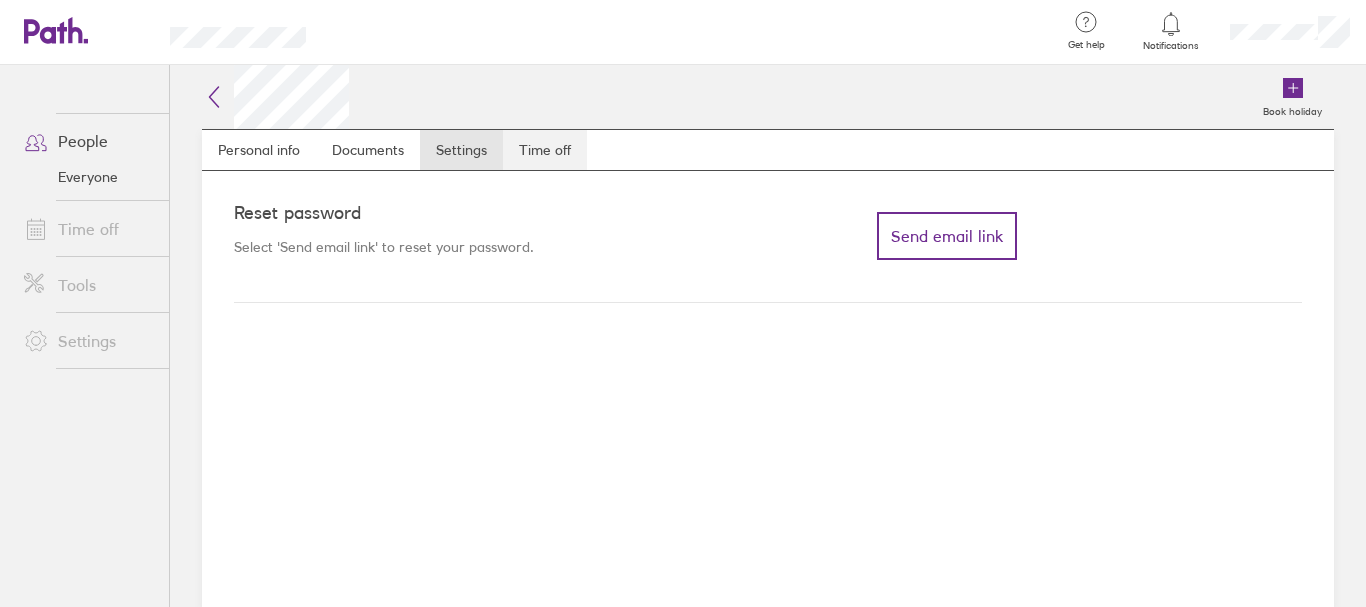 click on "Time off" at bounding box center [545, 150] 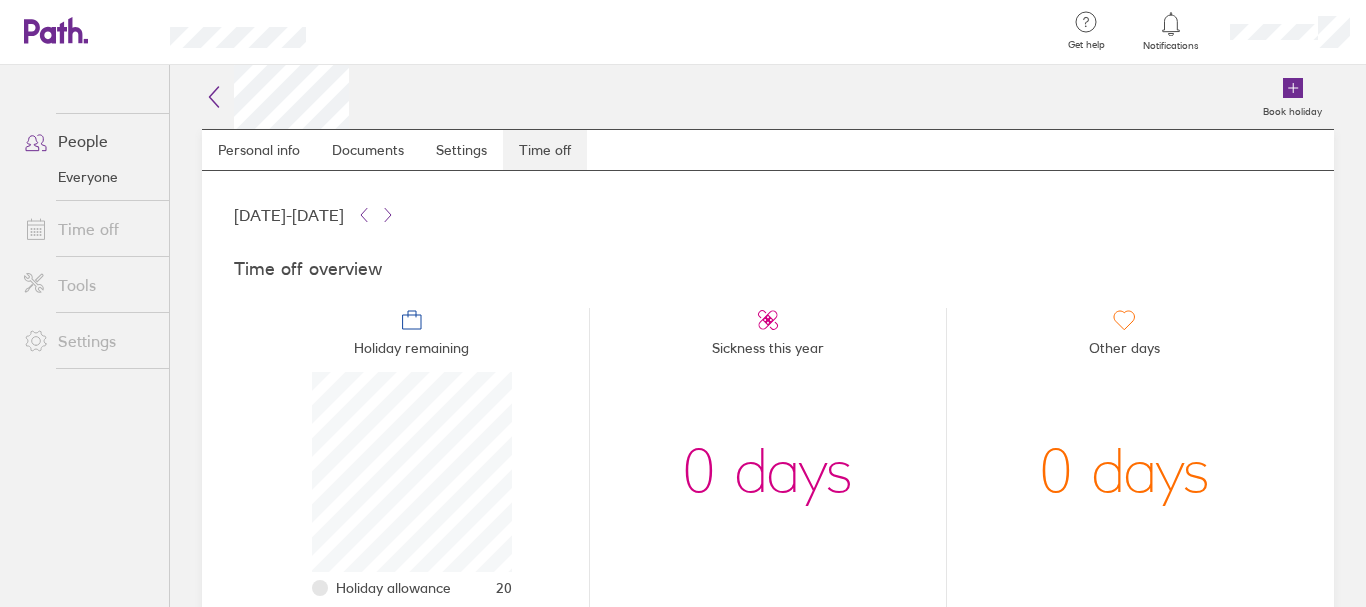 scroll, scrollTop: 999800, scrollLeft: 999800, axis: both 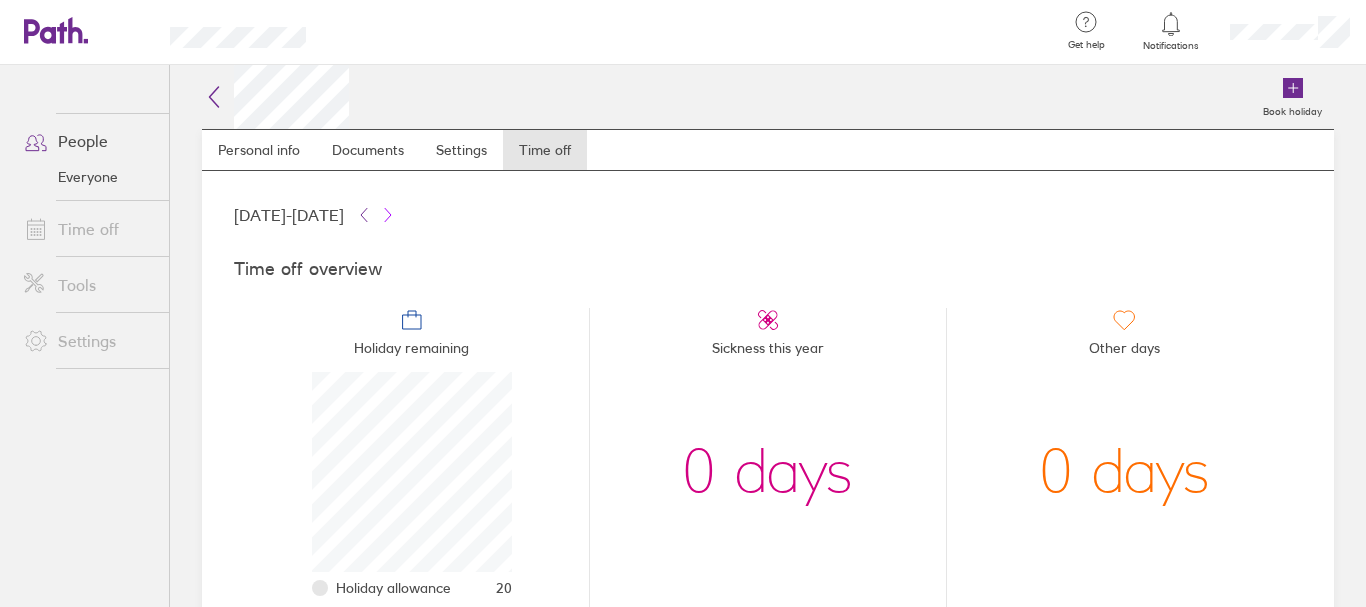 click at bounding box center (388, 215) 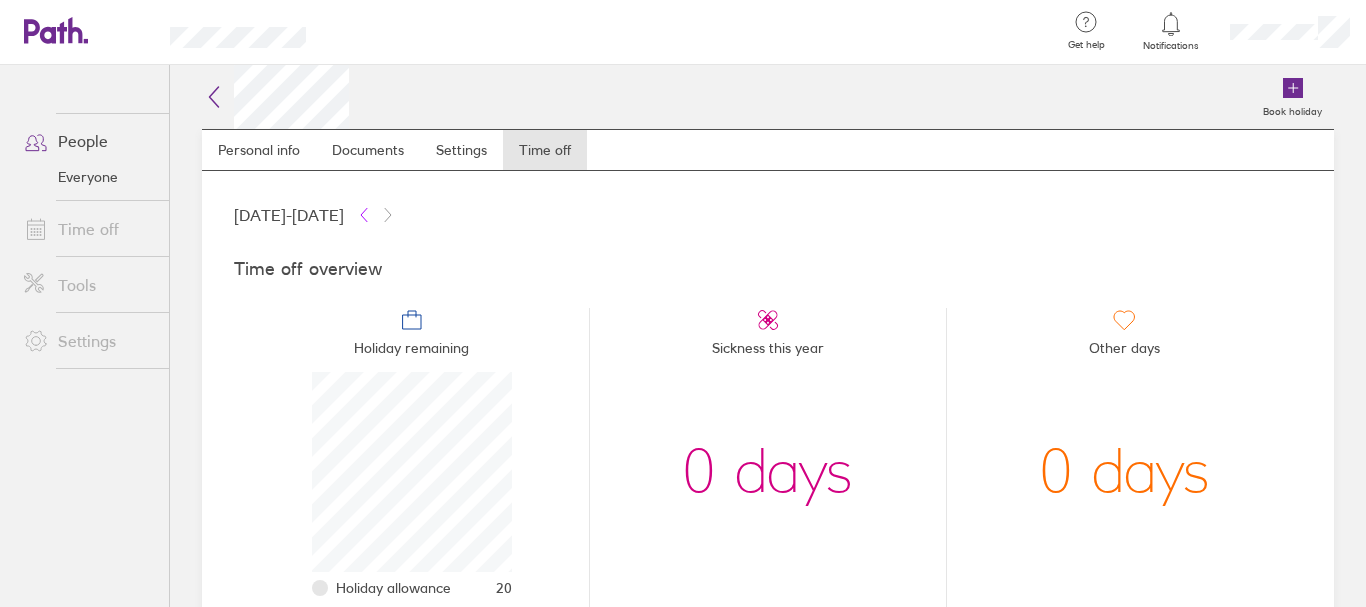 click 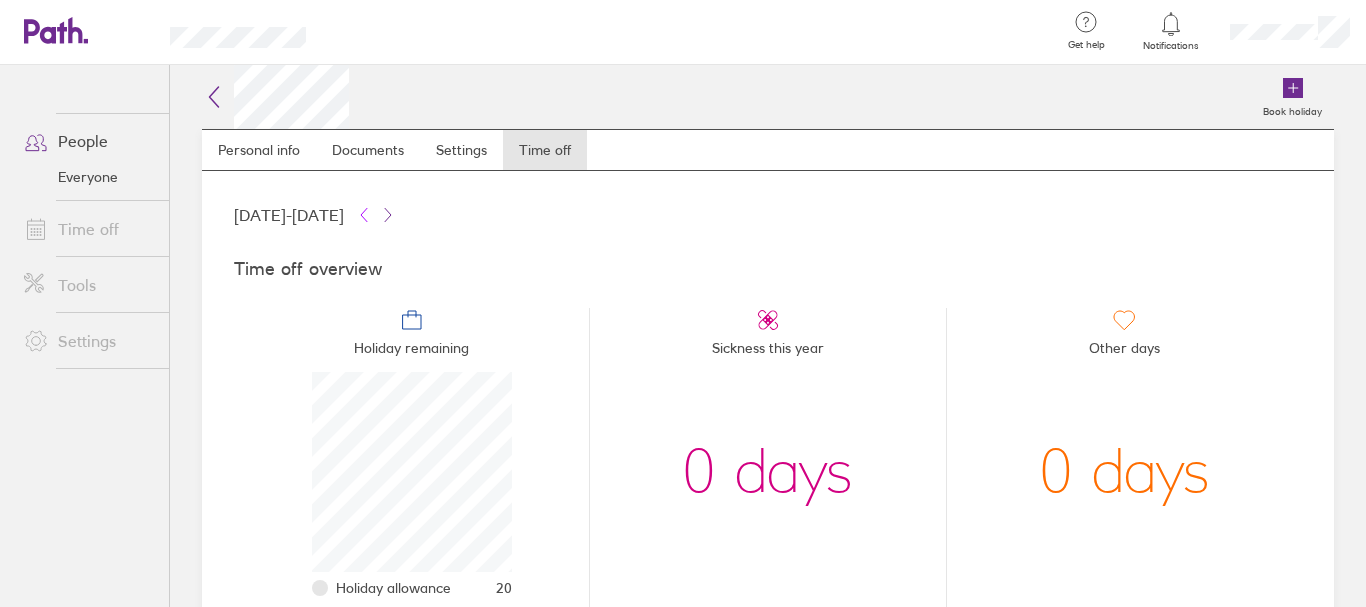 click 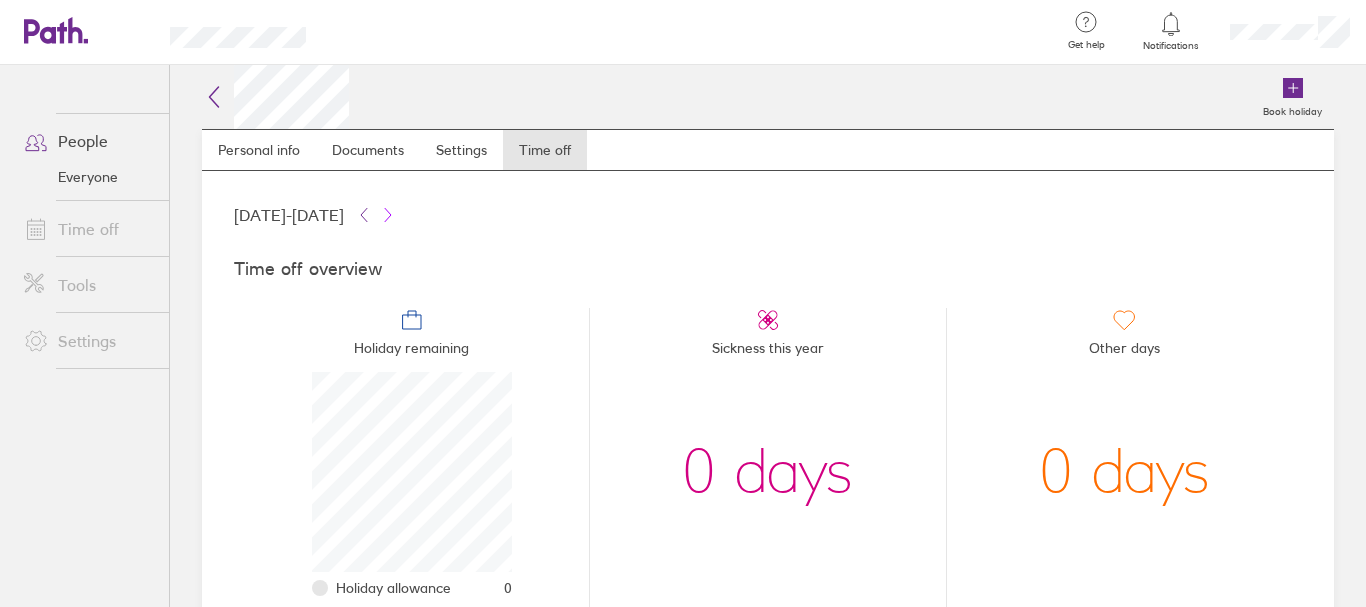 click 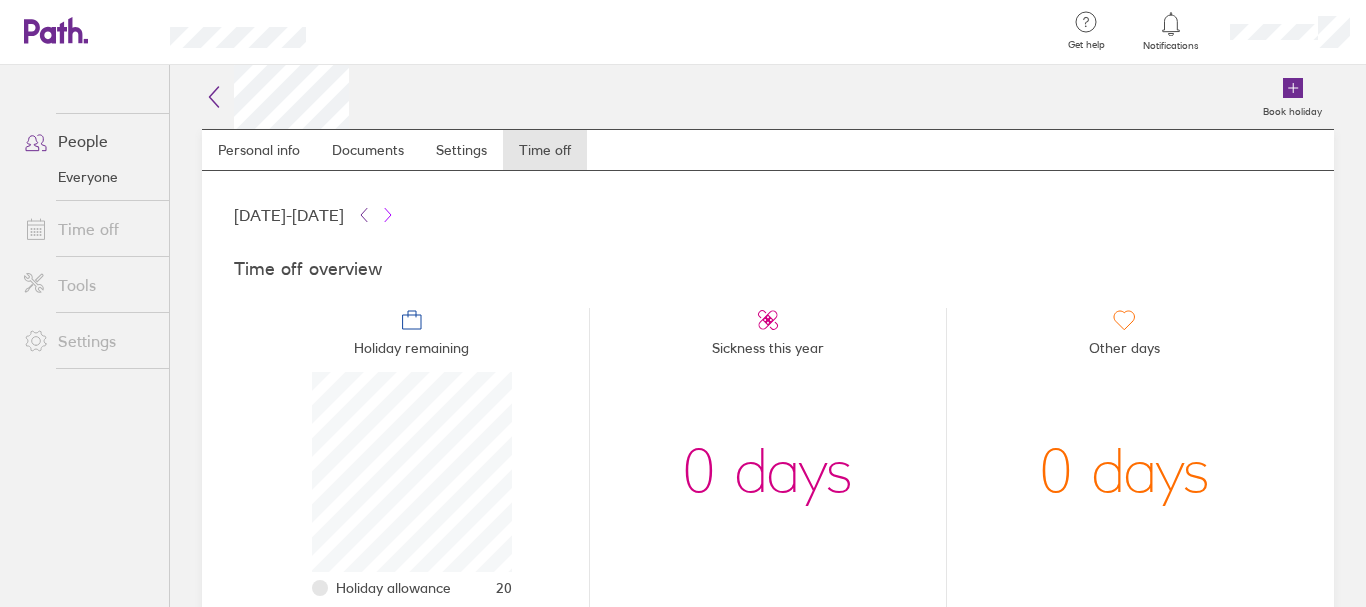 click 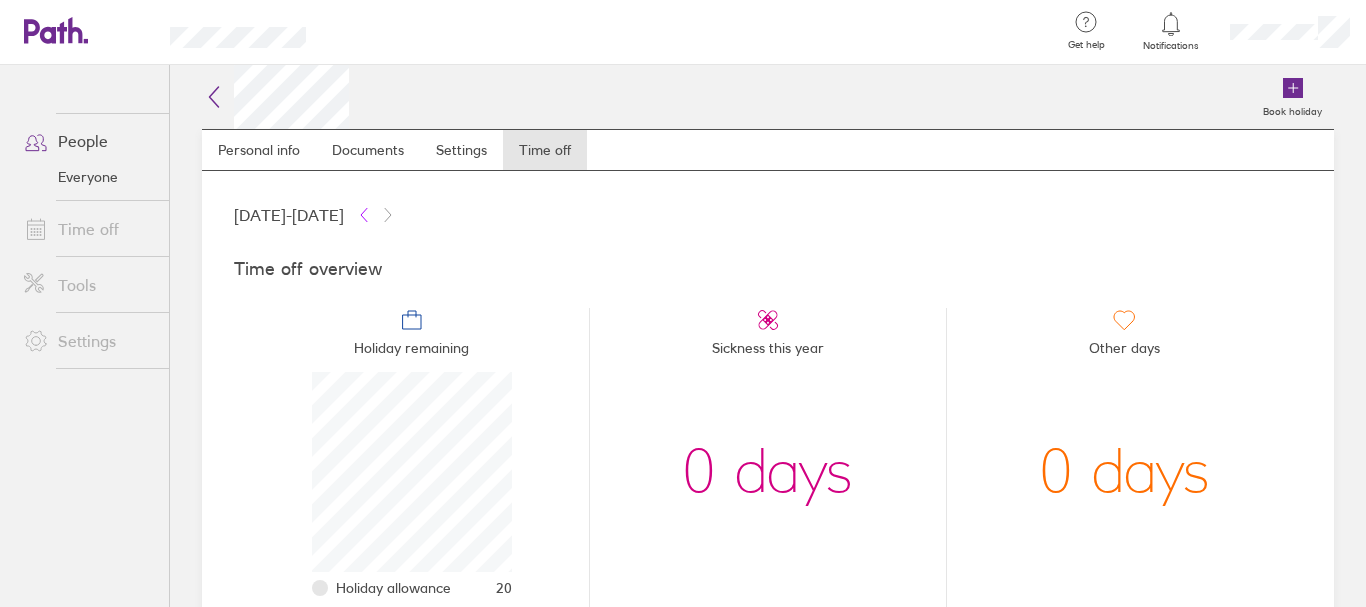 click 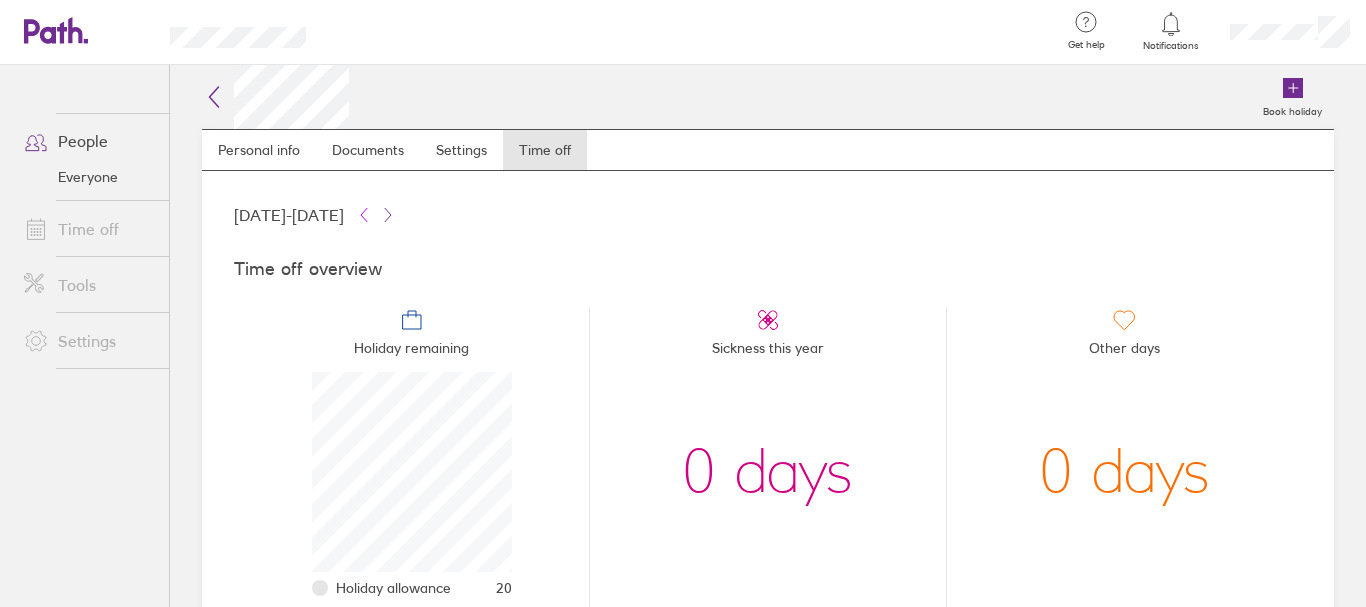 click 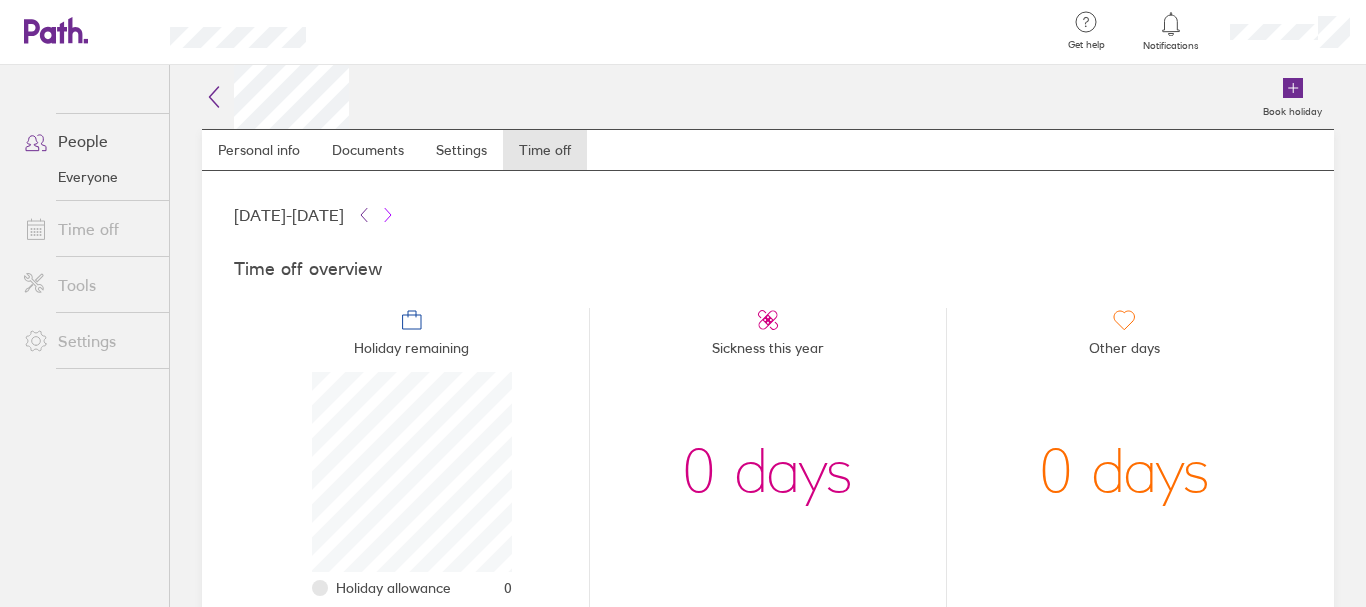 click 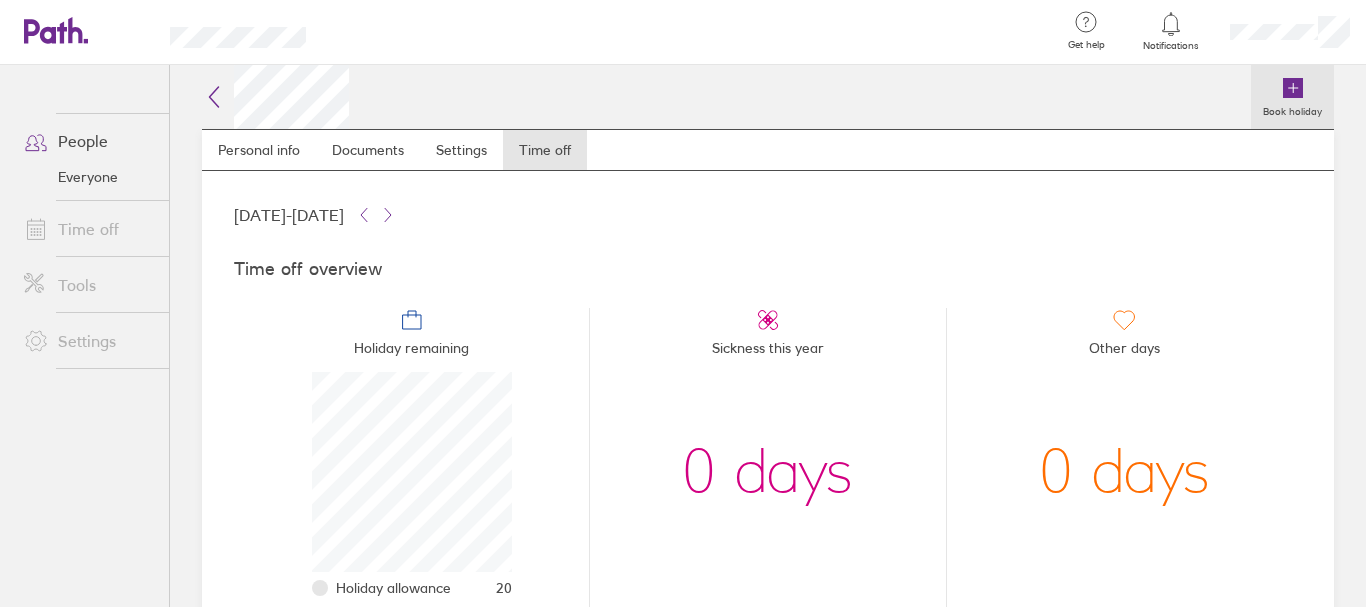 click 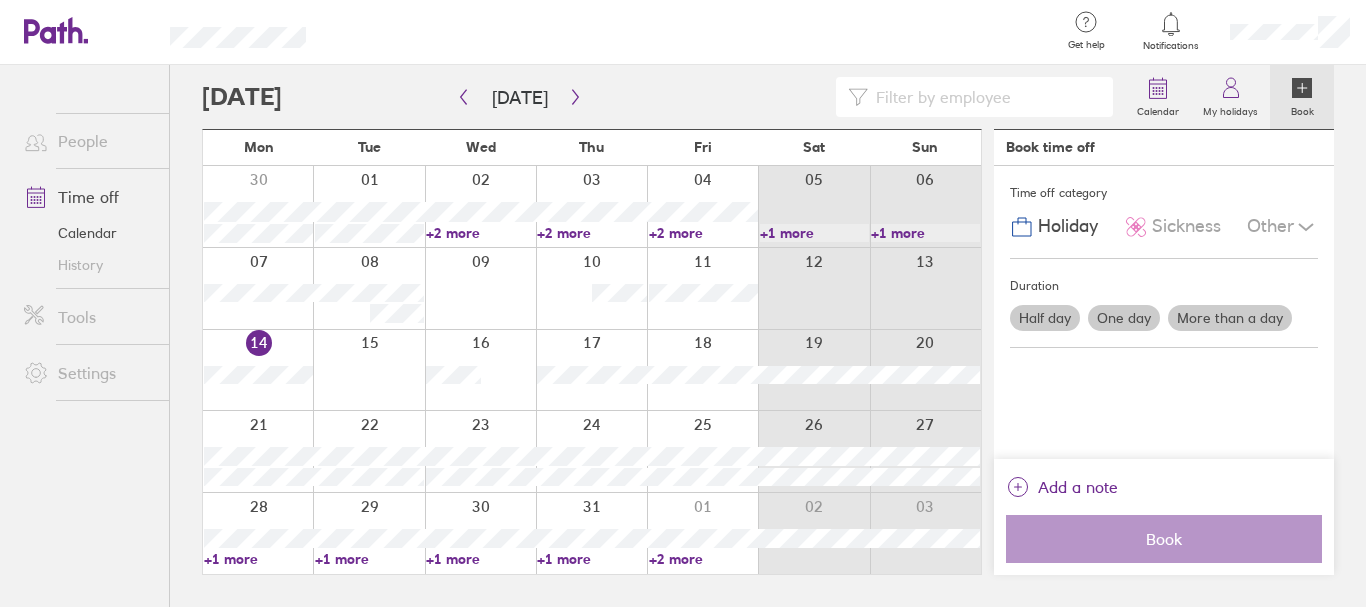 click on "Calendar" at bounding box center (88, 233) 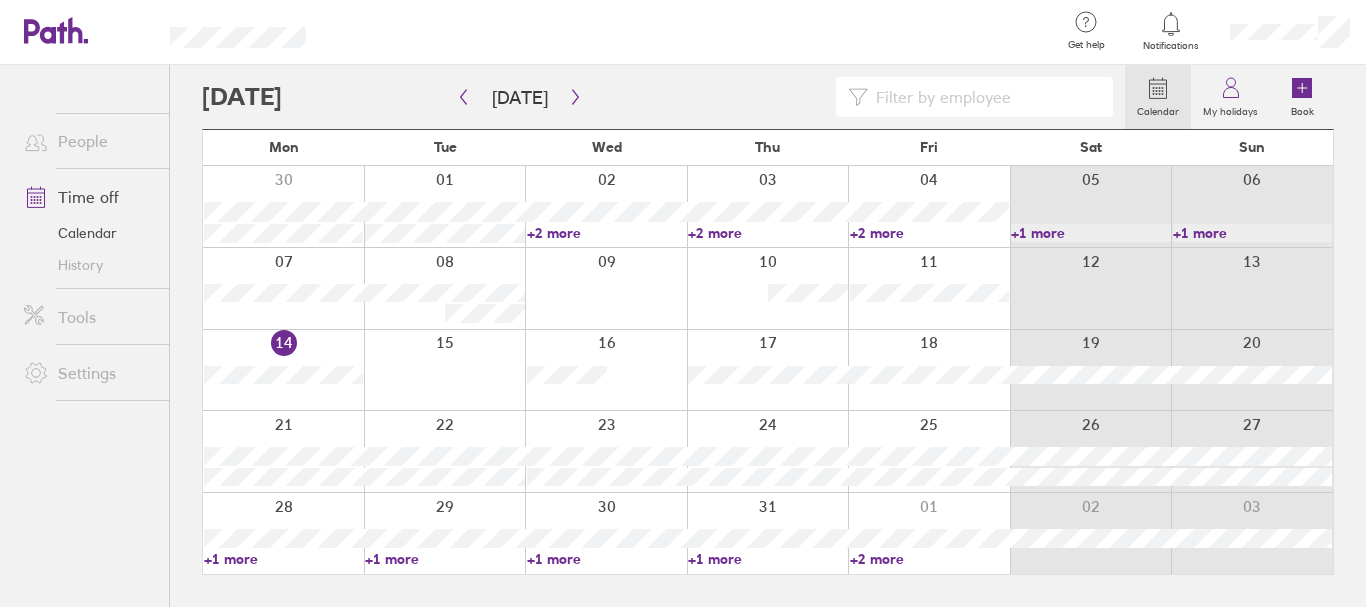 click on "Time off" at bounding box center (88, 197) 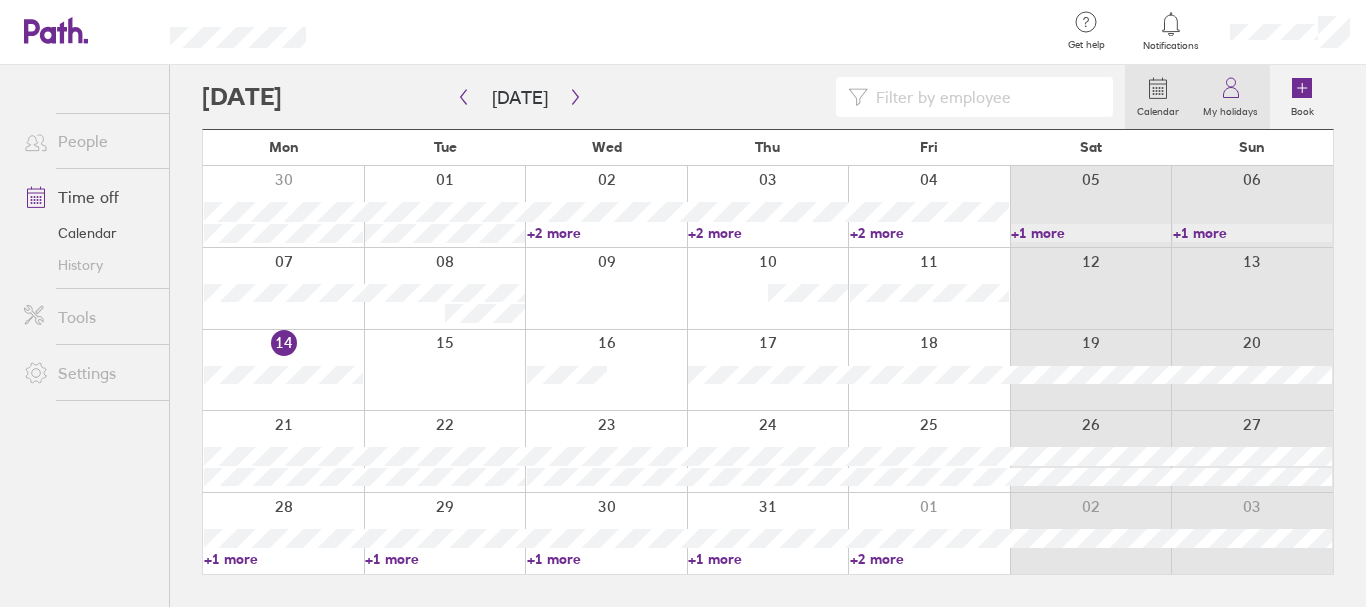 click on "My holidays" at bounding box center (1230, 109) 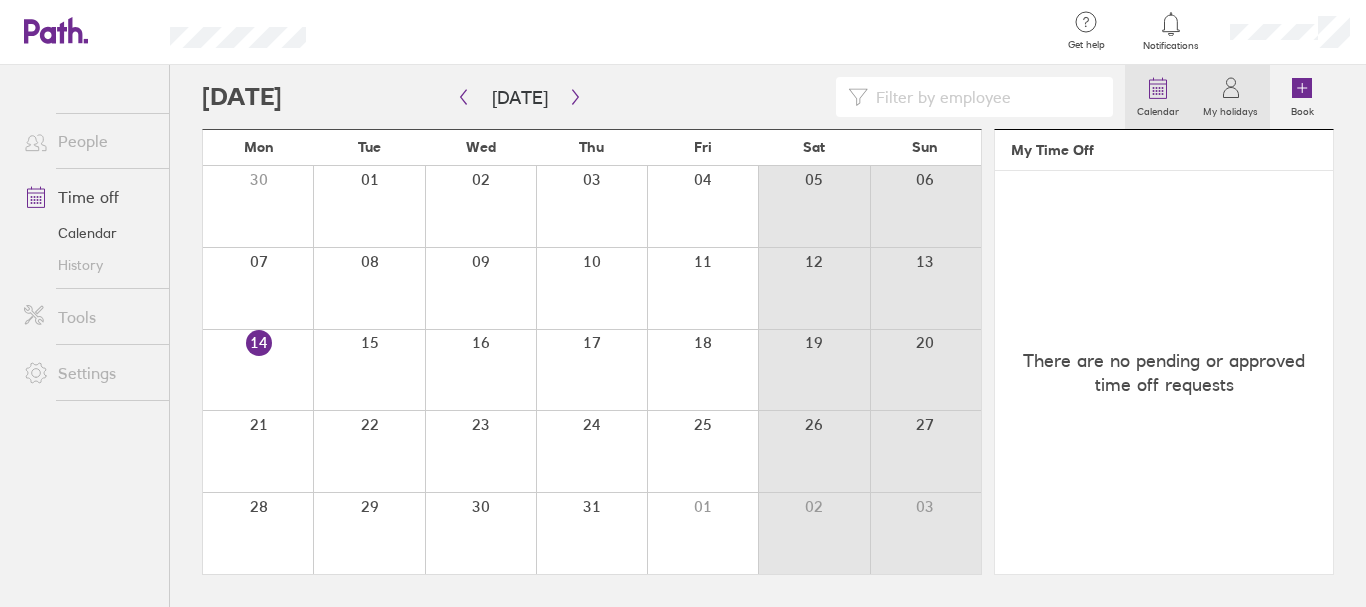 click on "Calendar" at bounding box center [1158, 109] 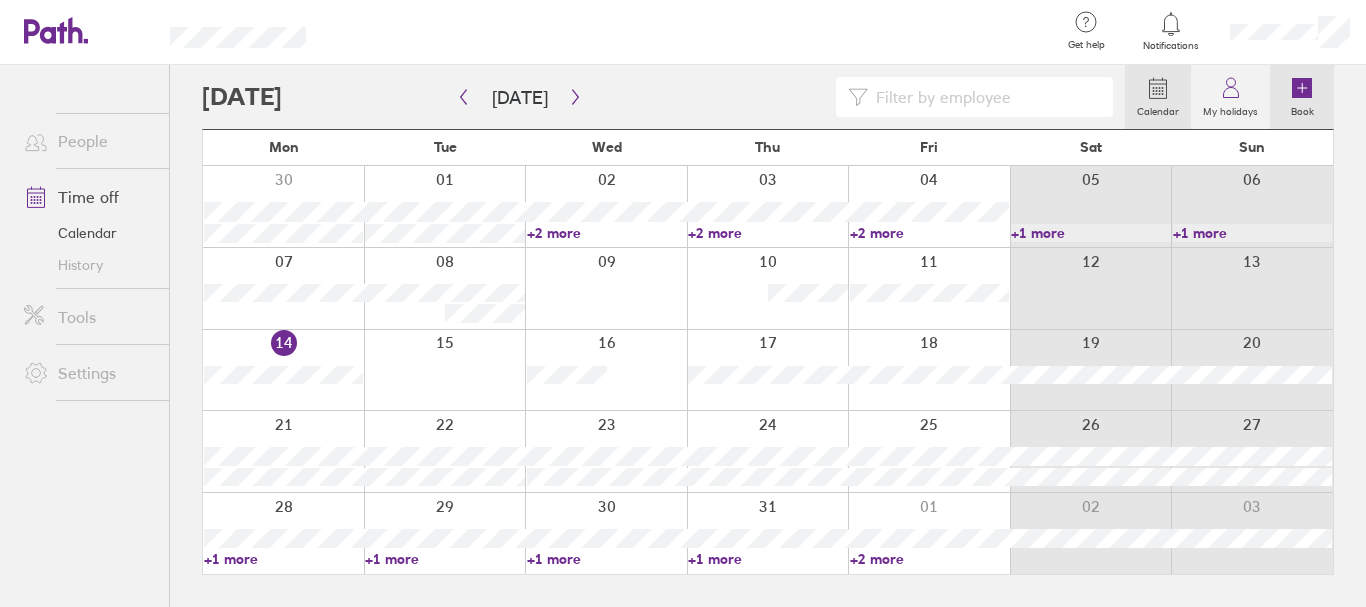 click on "Book" at bounding box center [1302, 109] 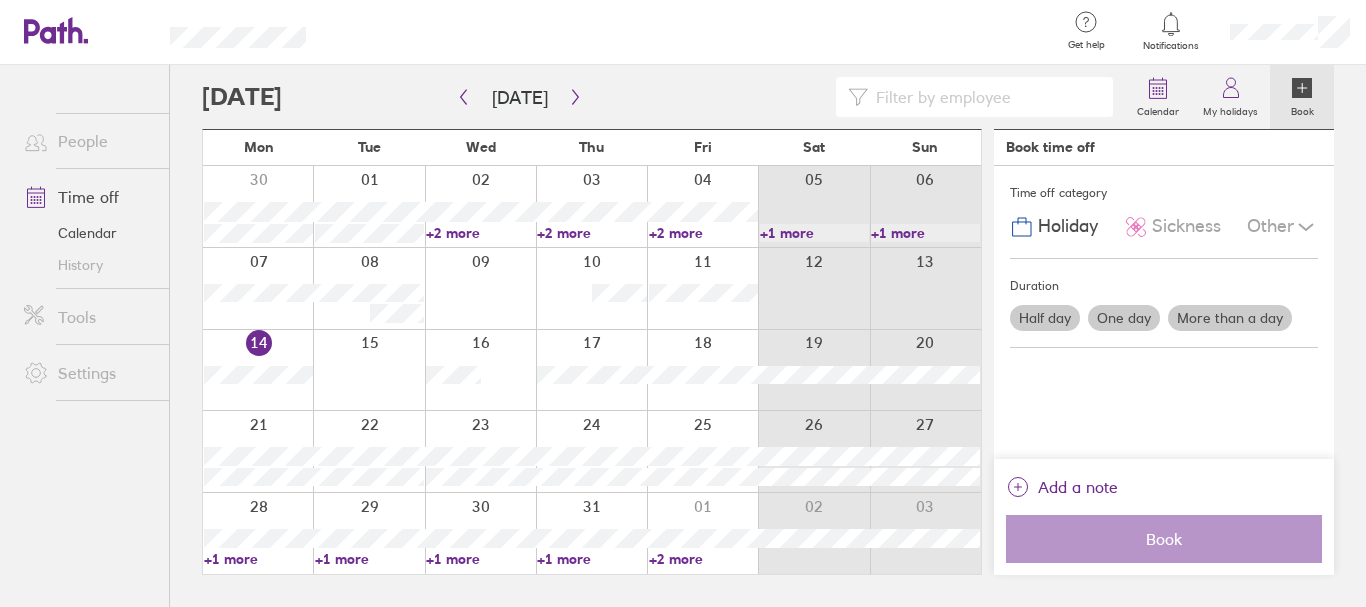 click on "More than a day" at bounding box center (1230, 318) 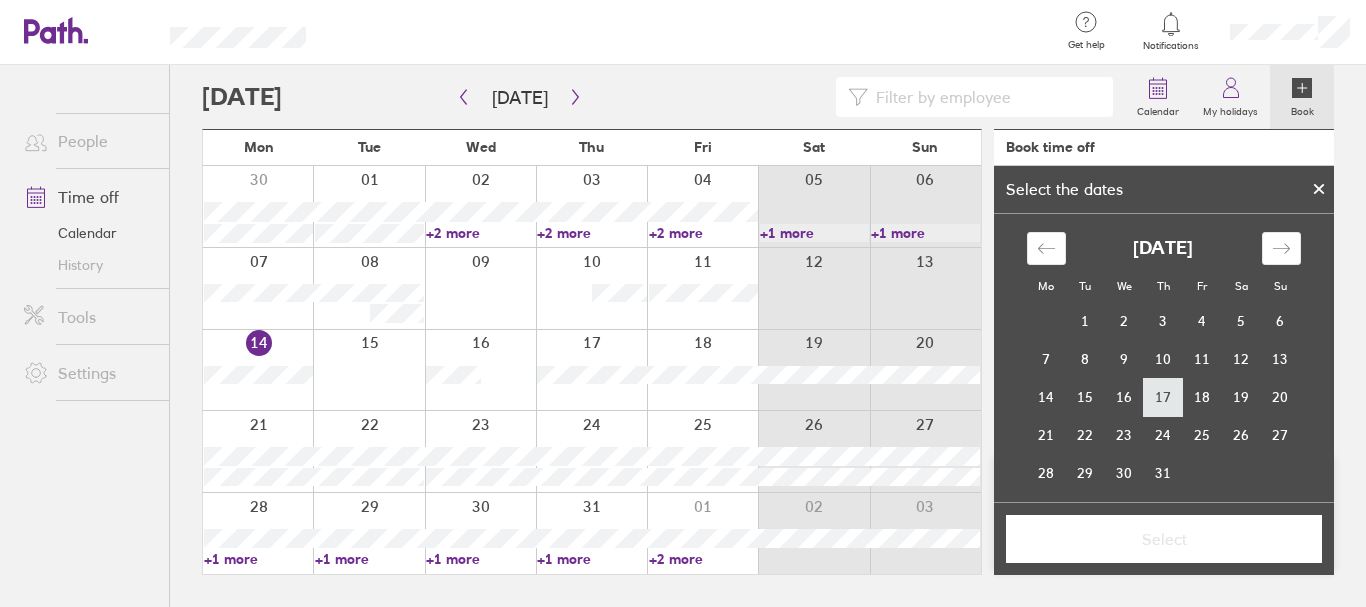 click on "17" at bounding box center (1163, 397) 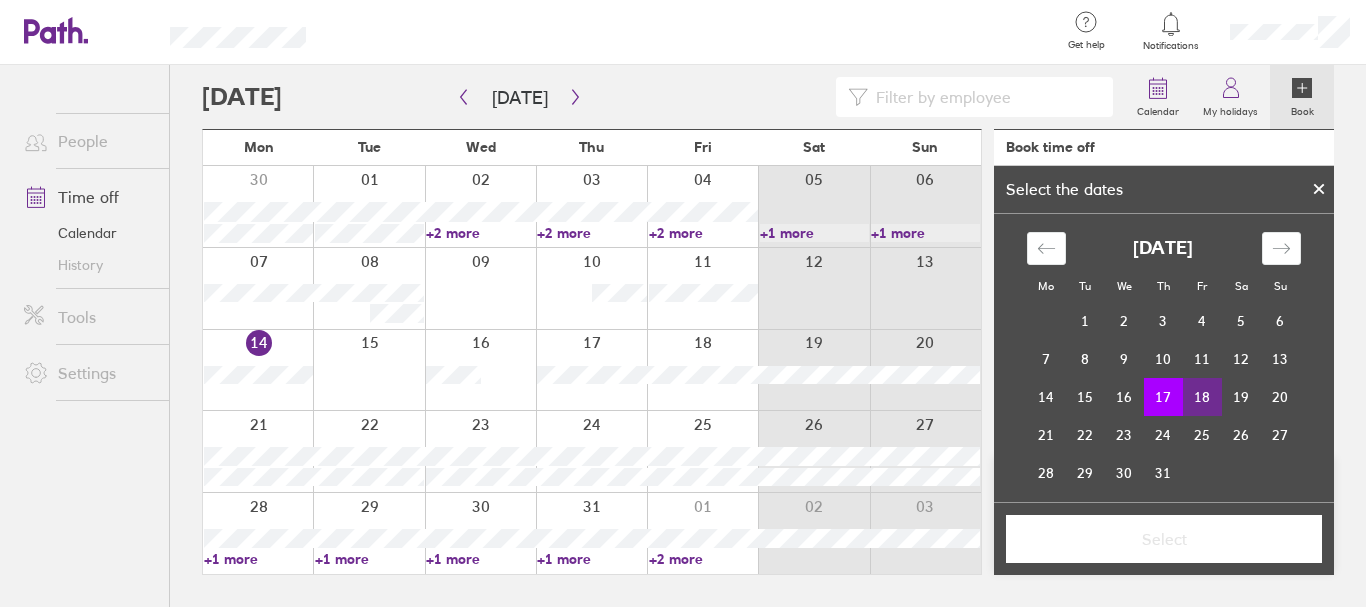 click on "18" at bounding box center (1202, 397) 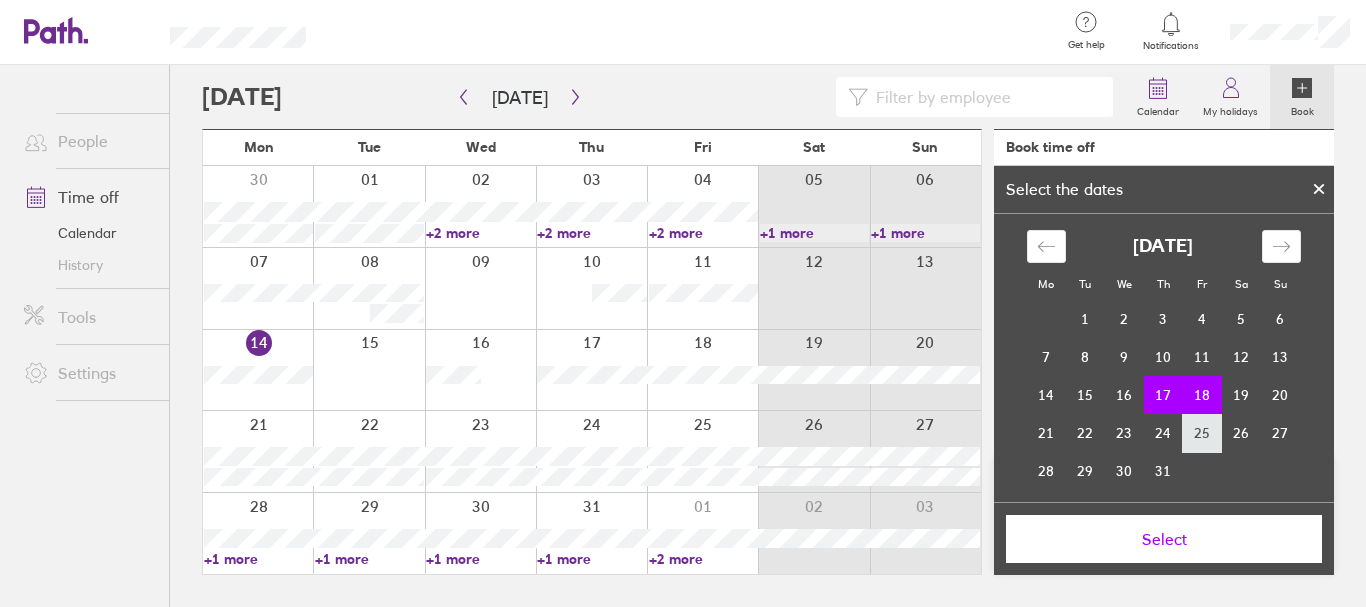 scroll, scrollTop: 0, scrollLeft: 0, axis: both 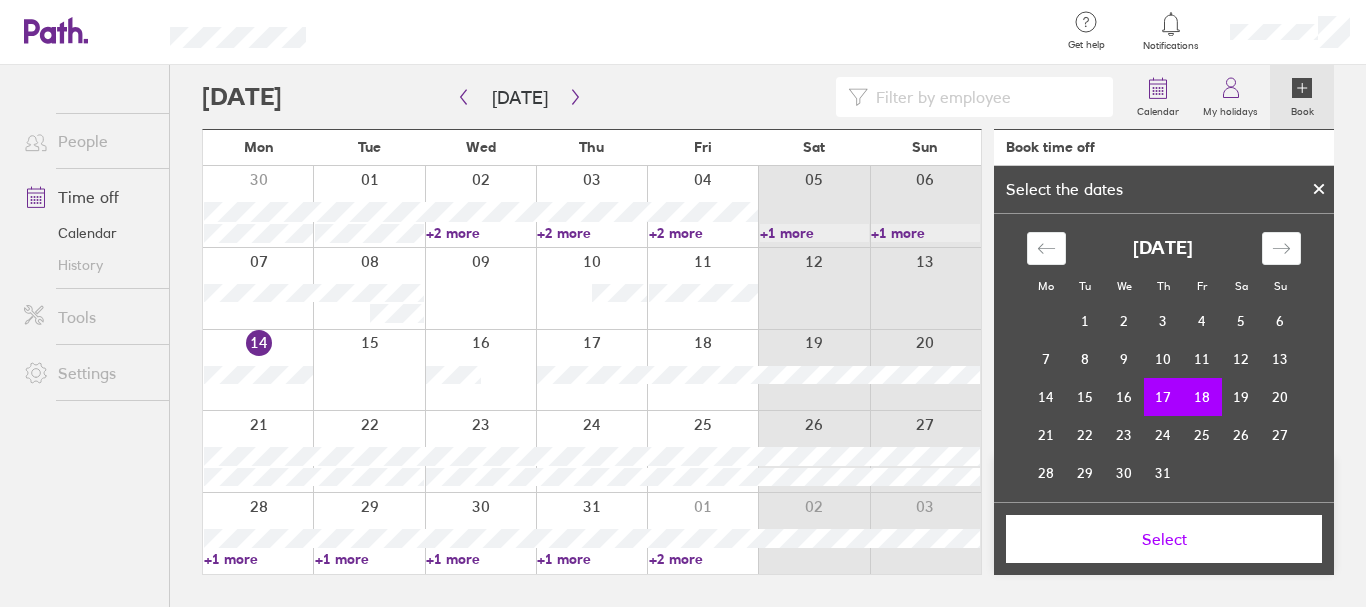 click on "Select" at bounding box center (1164, 539) 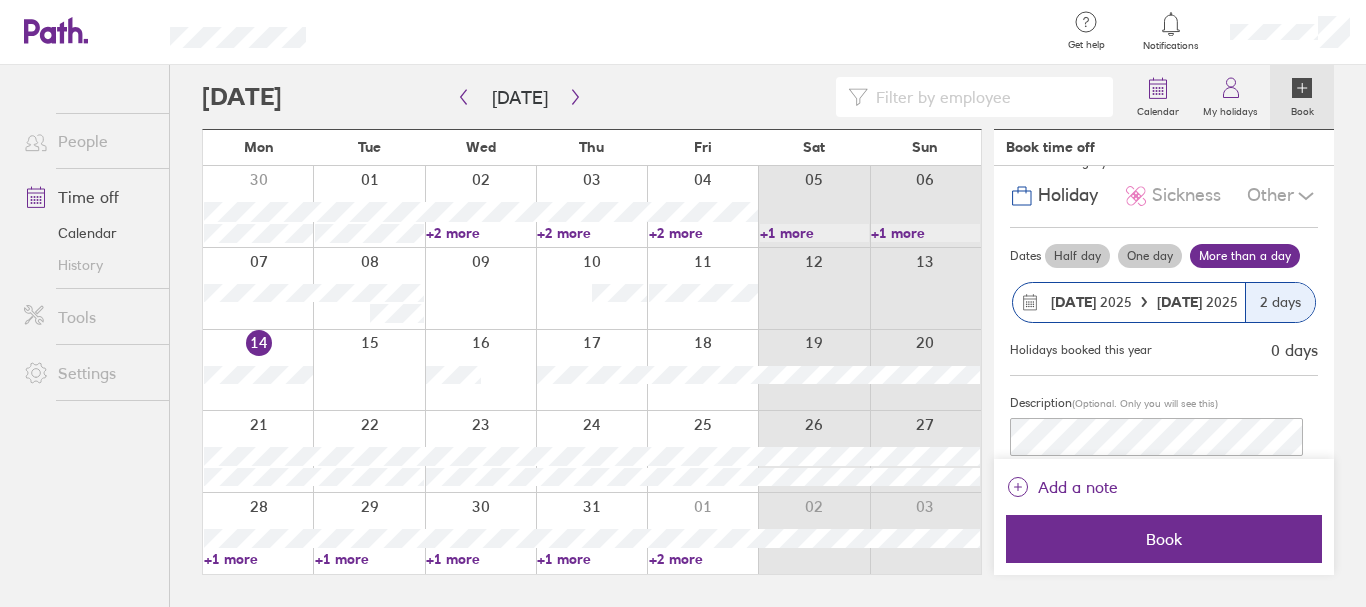 scroll, scrollTop: 0, scrollLeft: 0, axis: both 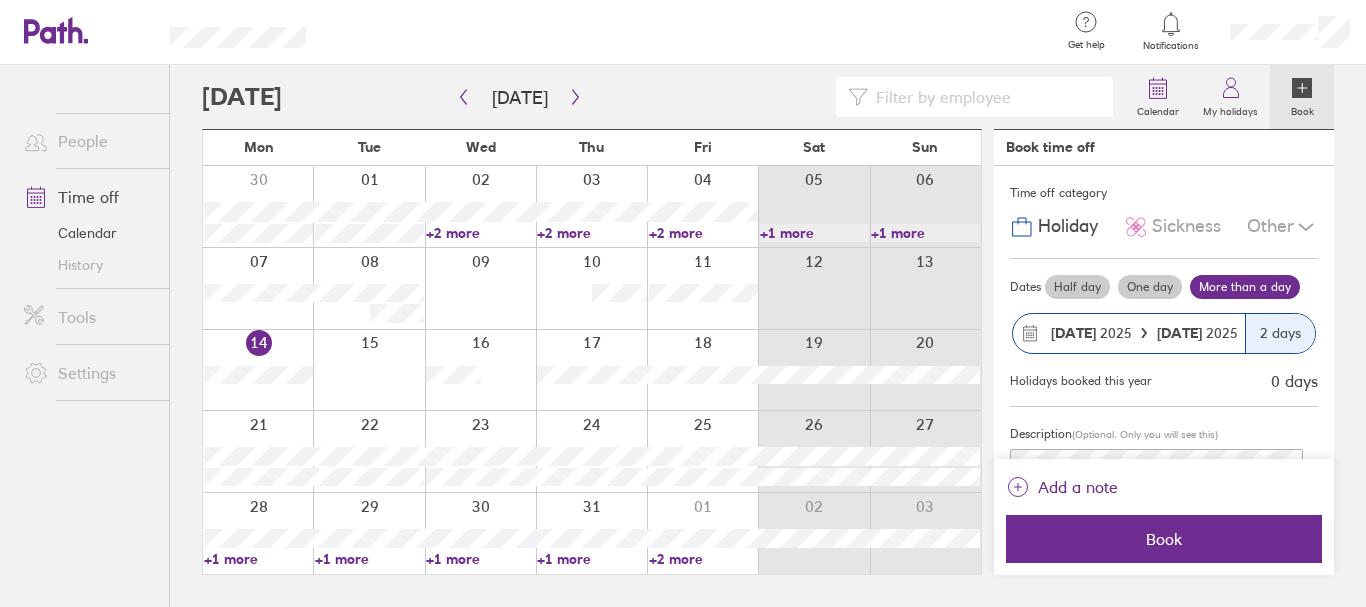 click 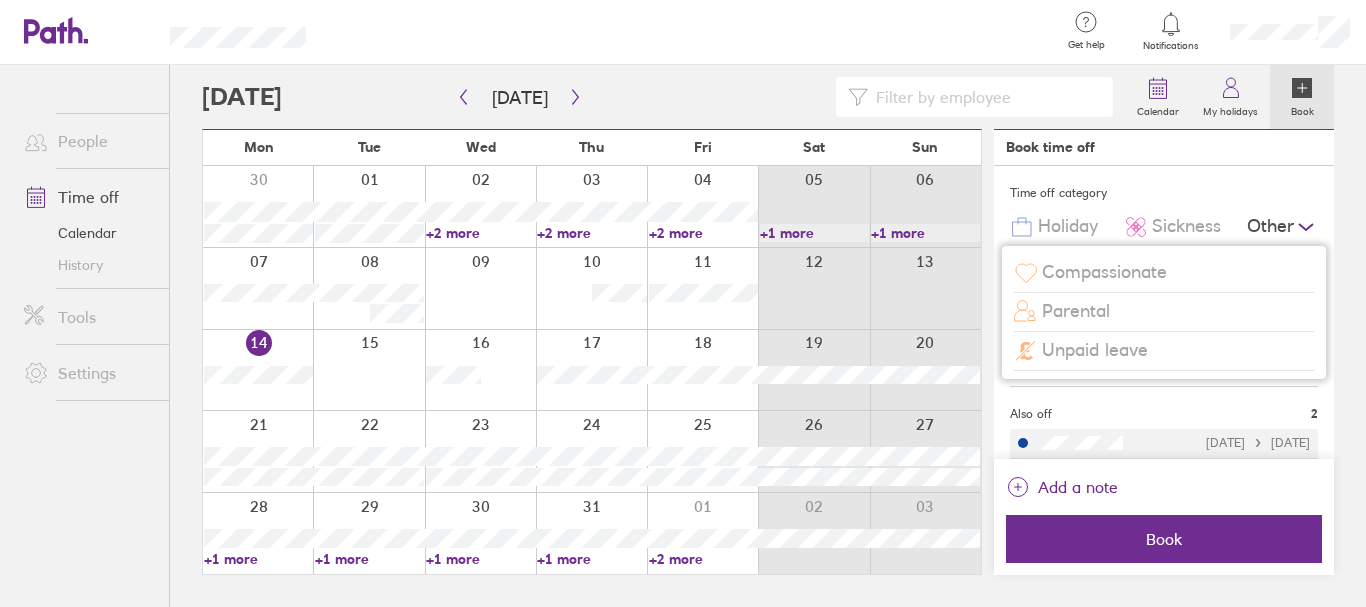 click on "Holiday" at bounding box center [1068, 226] 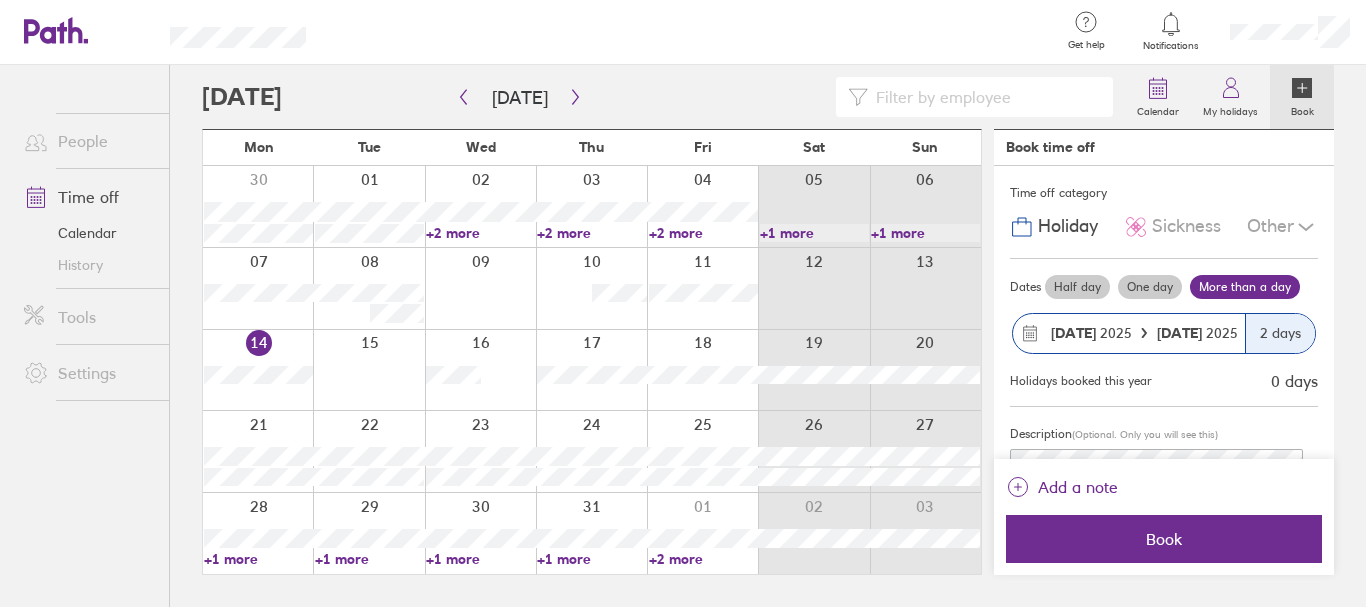 click on "Other" at bounding box center (1282, 227) 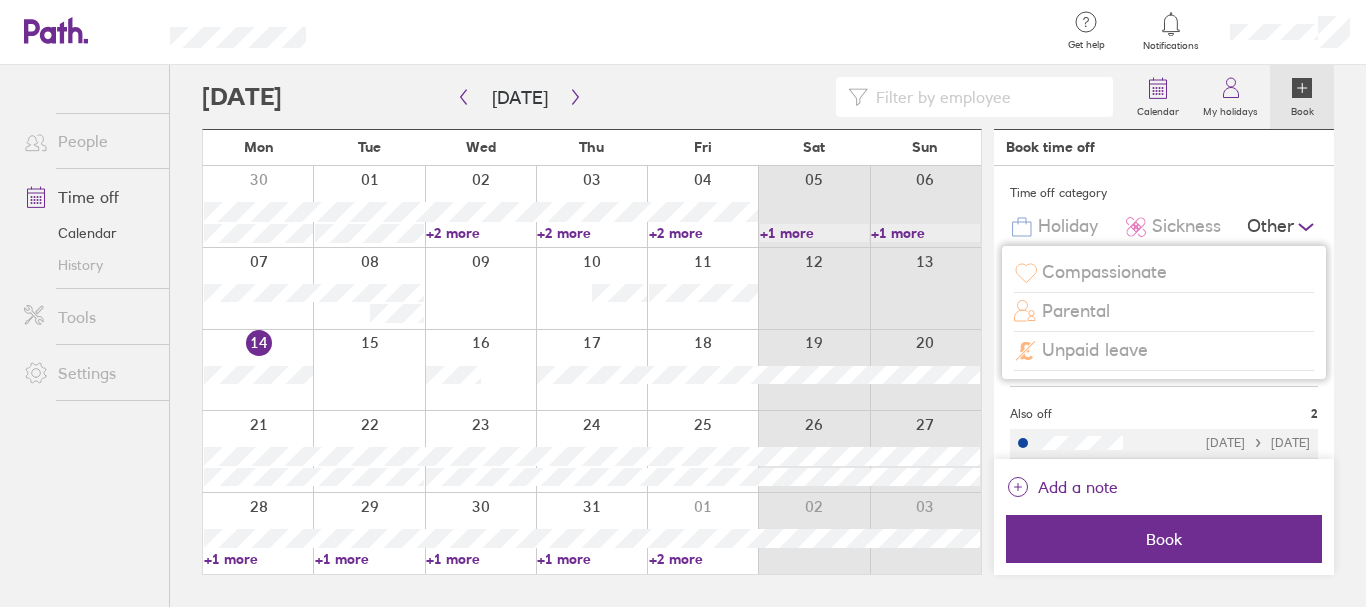 click on "Holiday" at bounding box center (1068, 226) 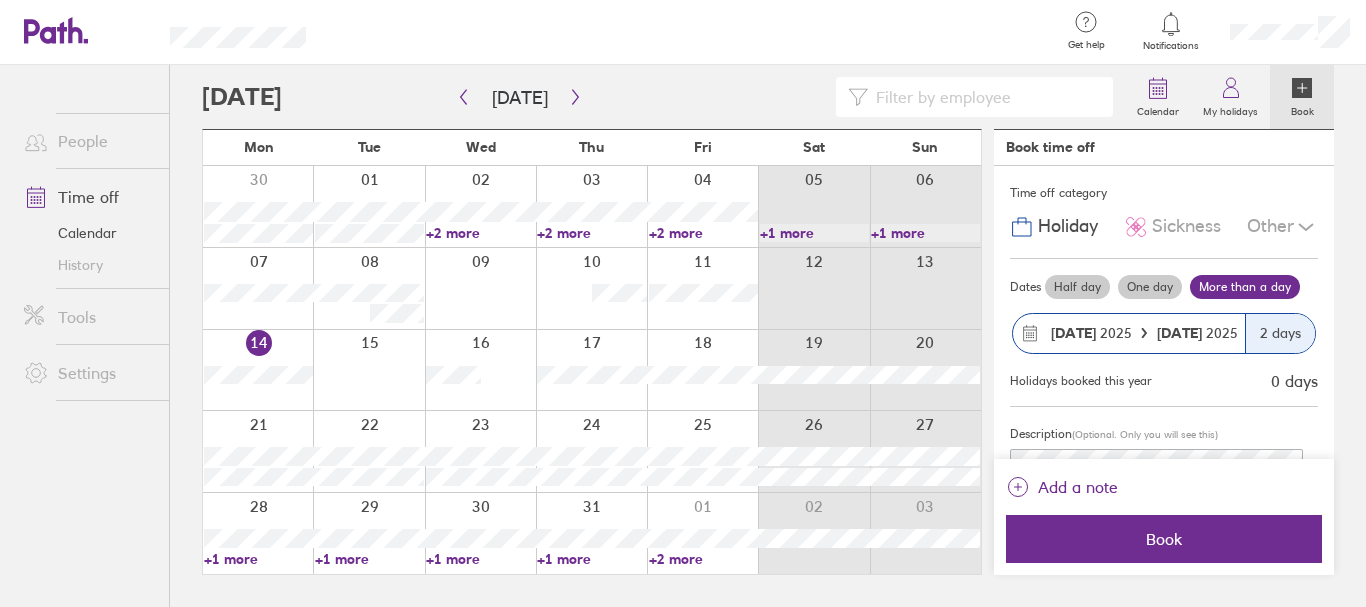 click on "Holiday" at bounding box center (1068, 226) 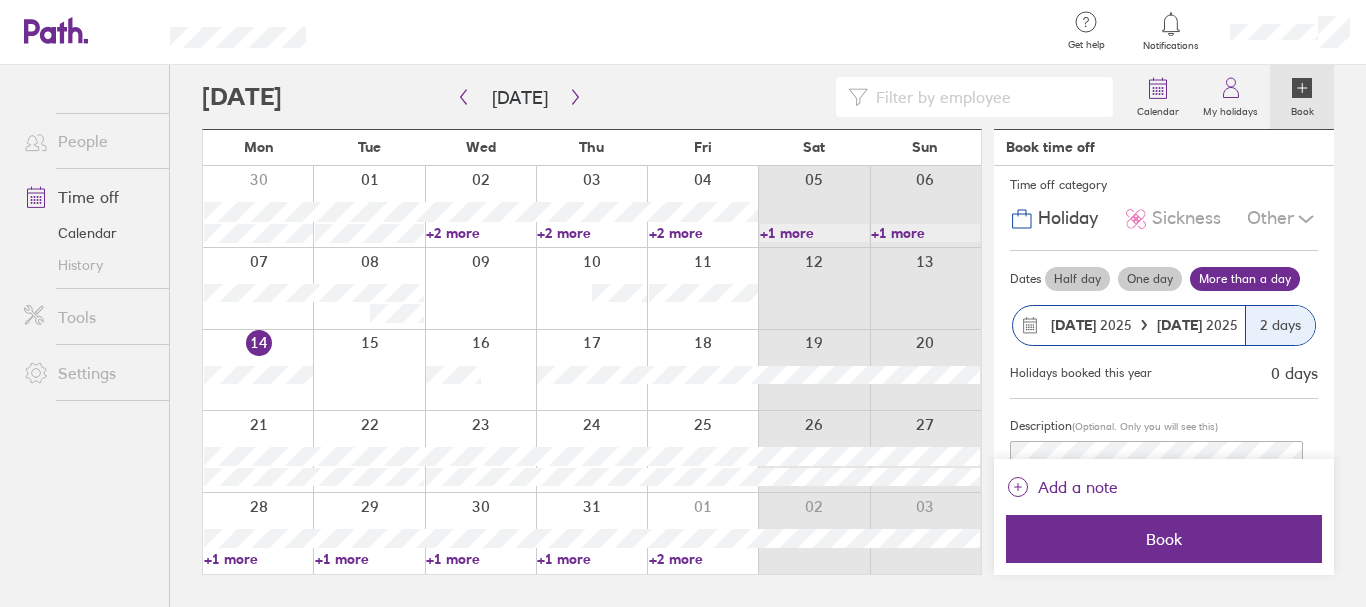 scroll, scrollTop: 0, scrollLeft: 0, axis: both 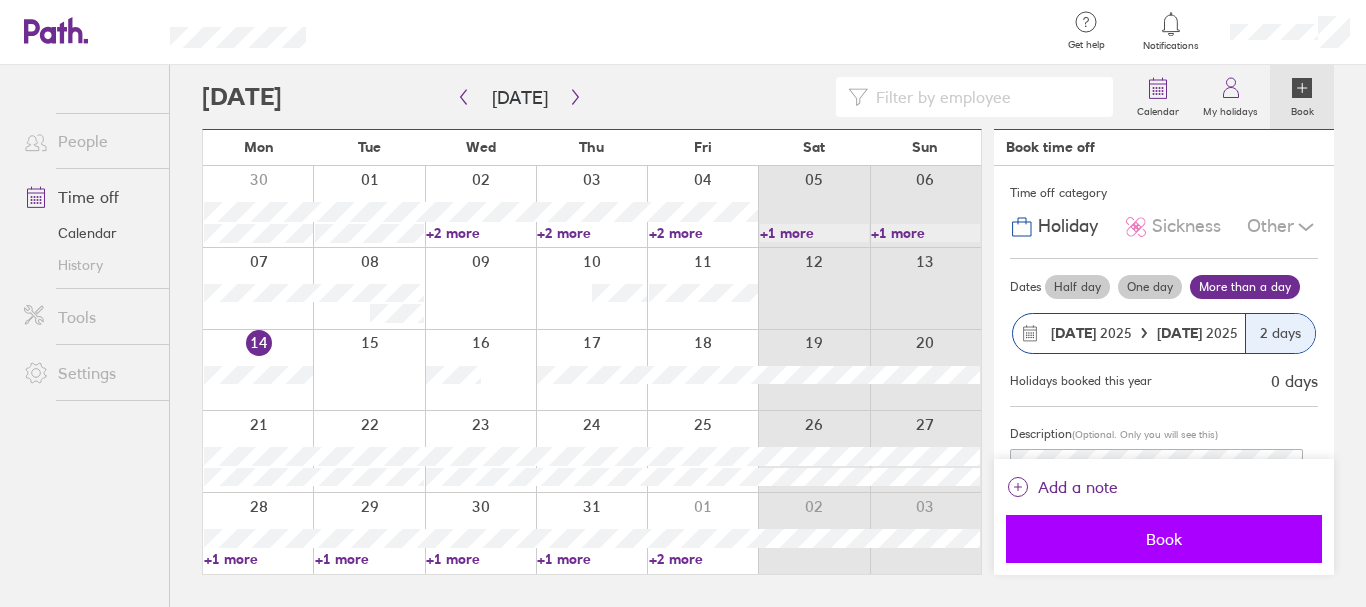 click on "Book" at bounding box center [1164, 539] 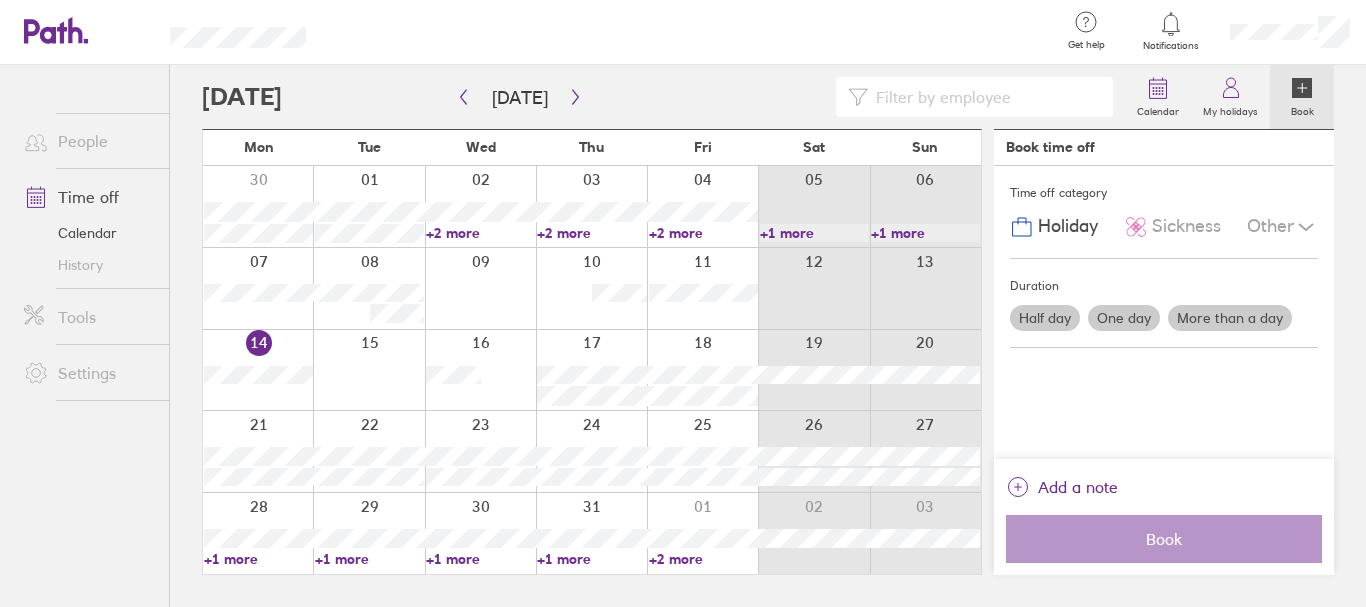 click on "+2 more" at bounding box center (591, 233) 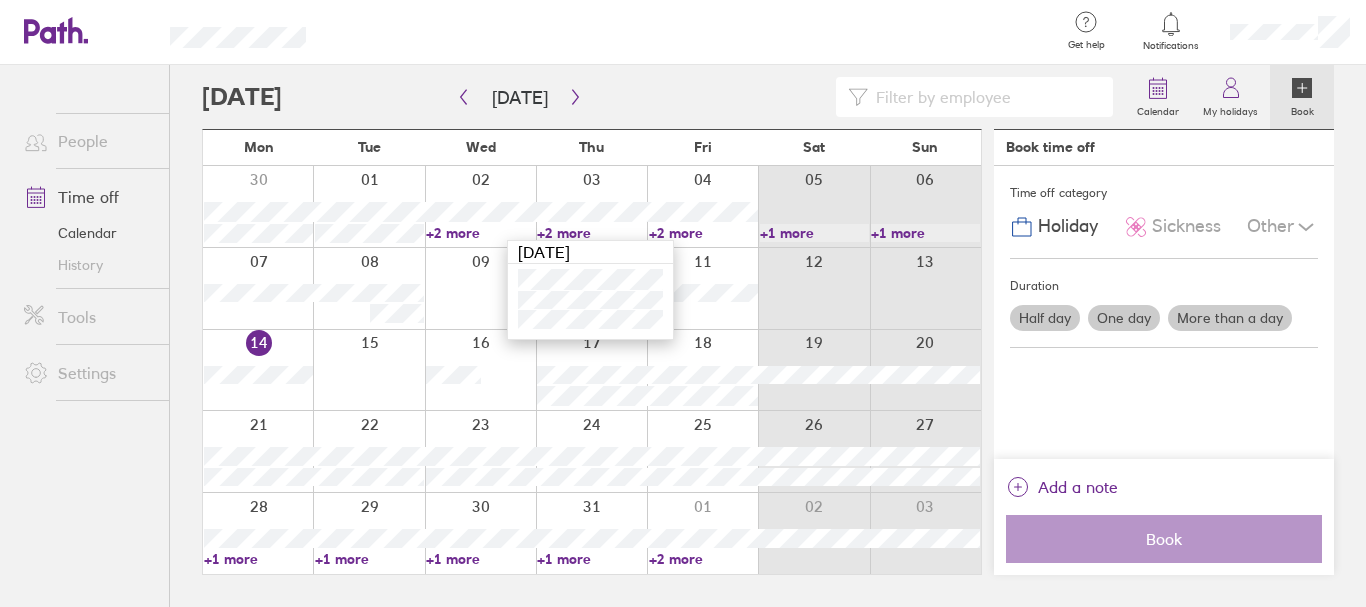 click on "+2 more" at bounding box center (591, 233) 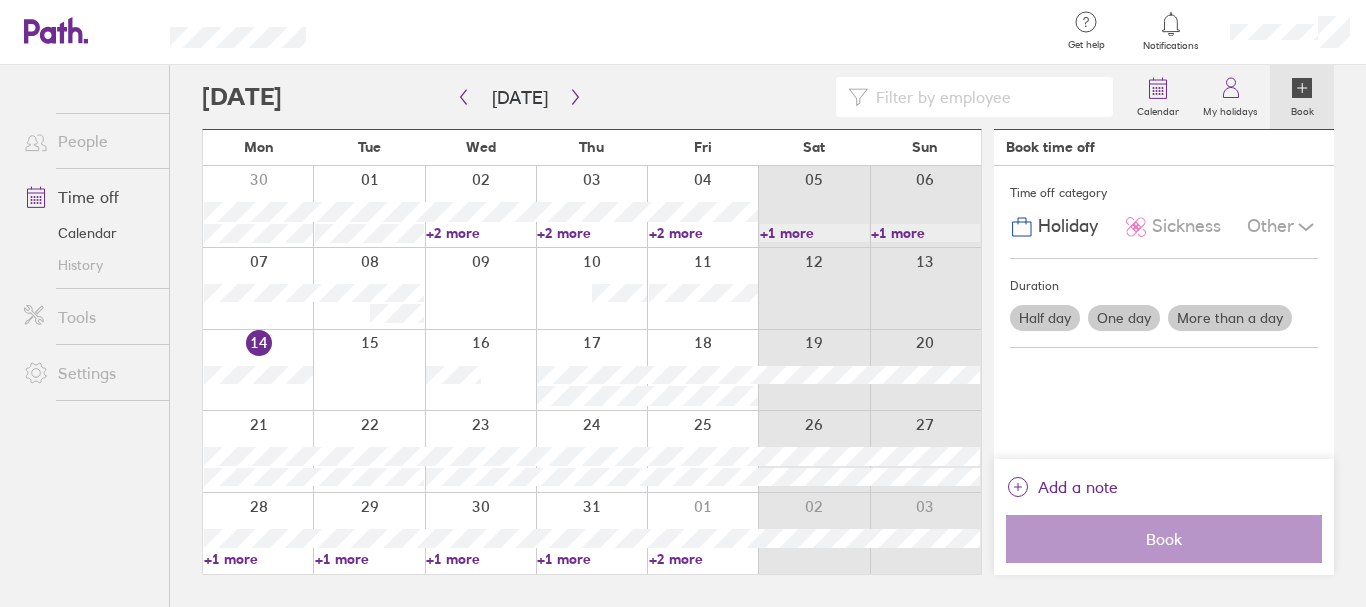 click on "Time off category Holiday Sickness Other Duration Half day One day More than a day Add a note Book" at bounding box center [1164, 312] 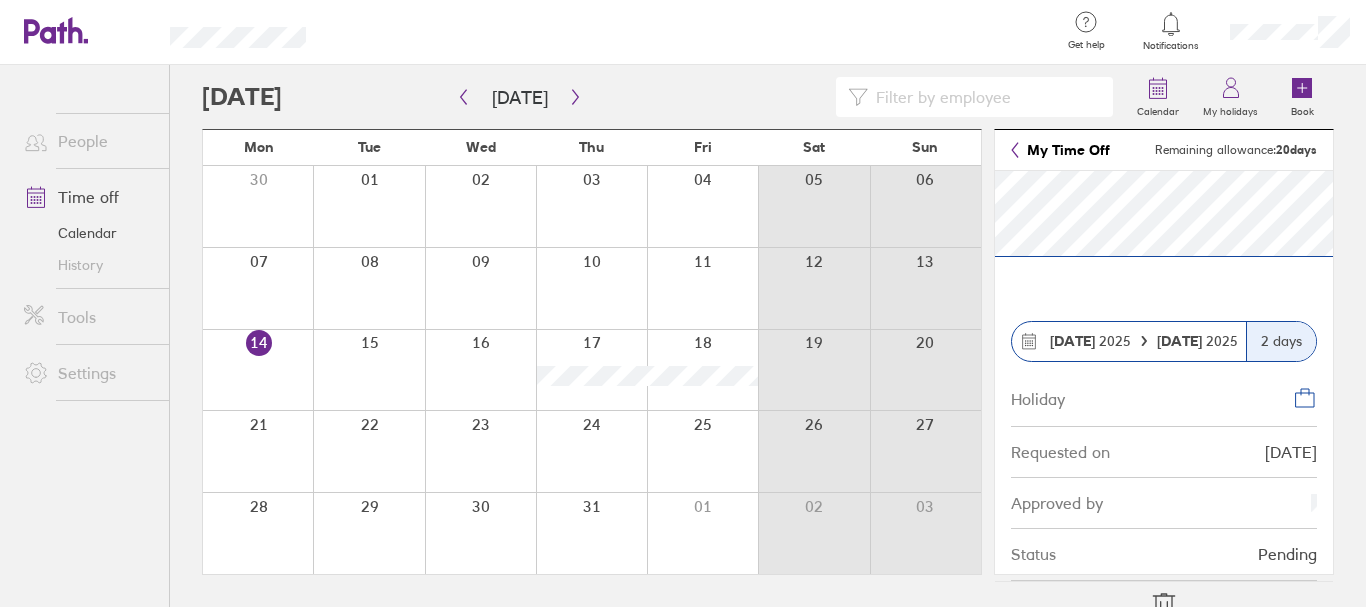 click at bounding box center [702, 370] 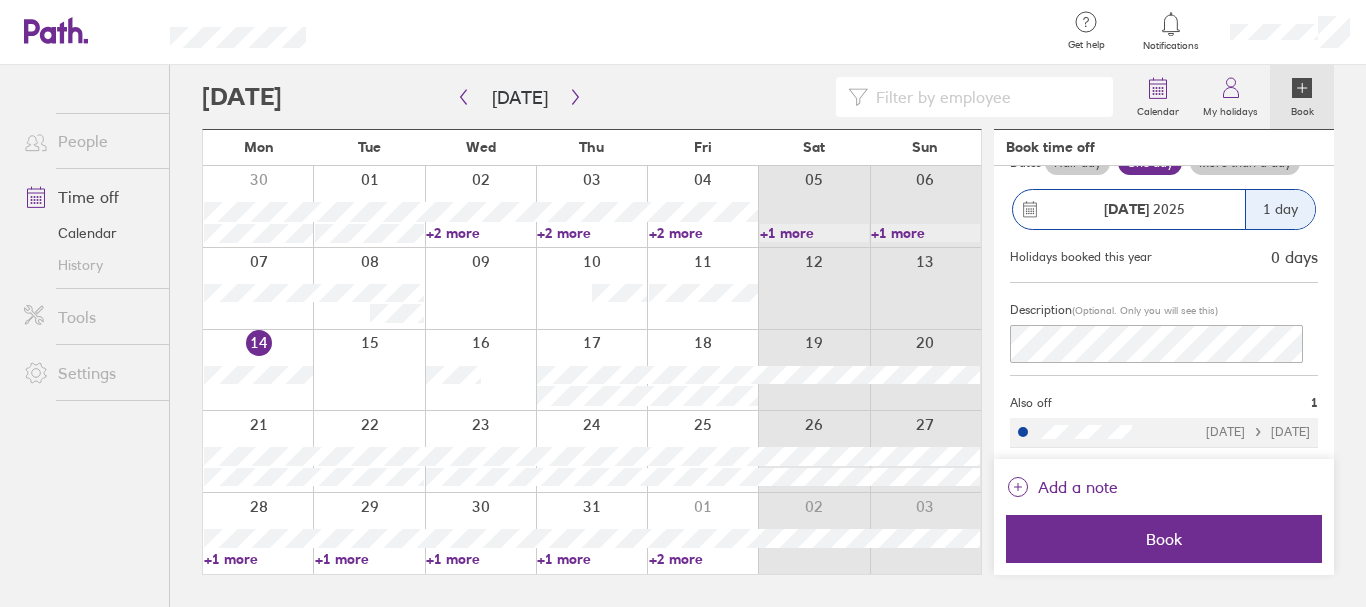 scroll, scrollTop: 125, scrollLeft: 0, axis: vertical 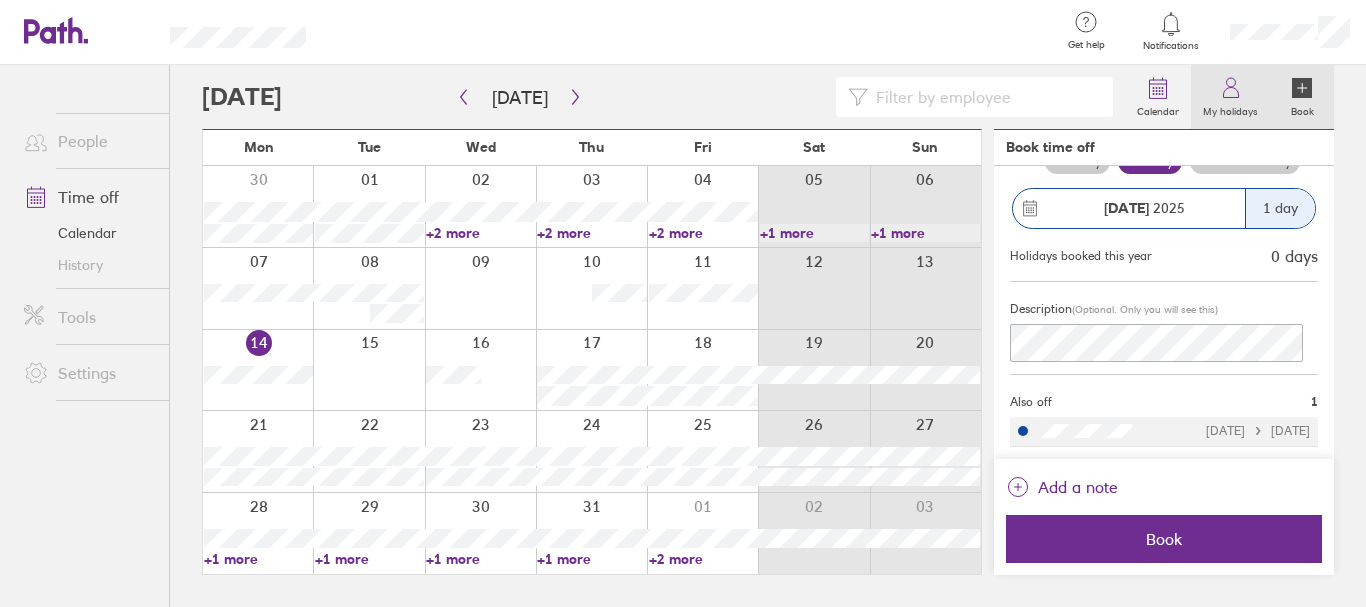 click on "My holidays" at bounding box center (1230, 97) 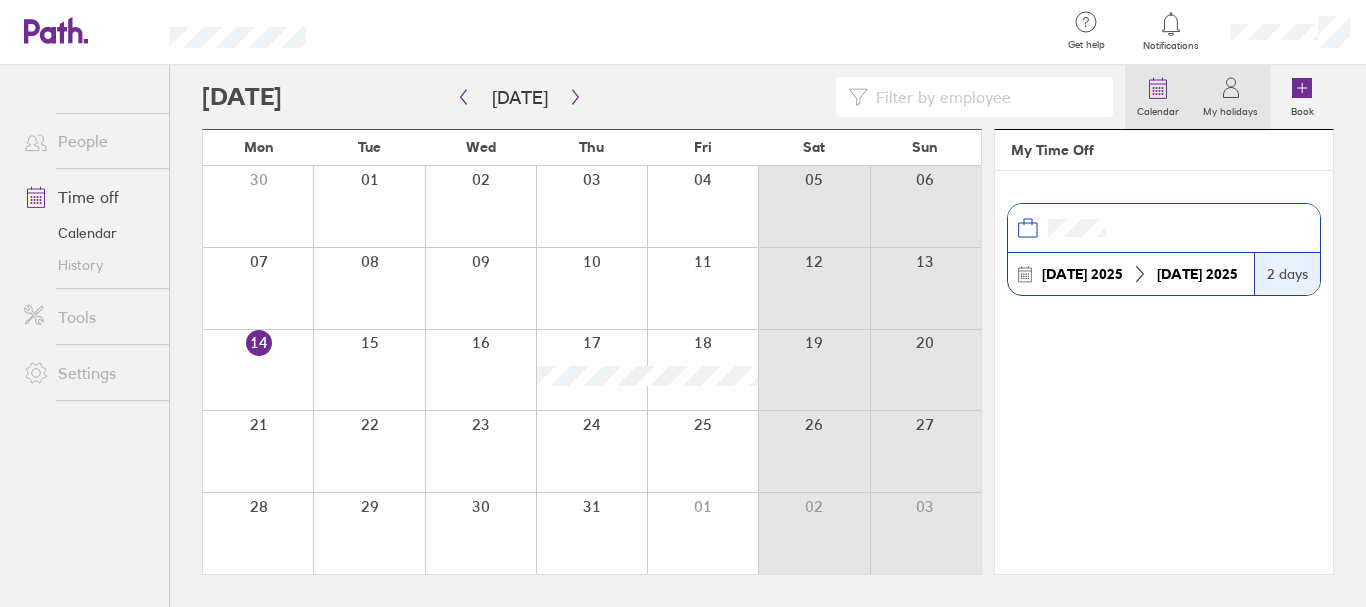 click 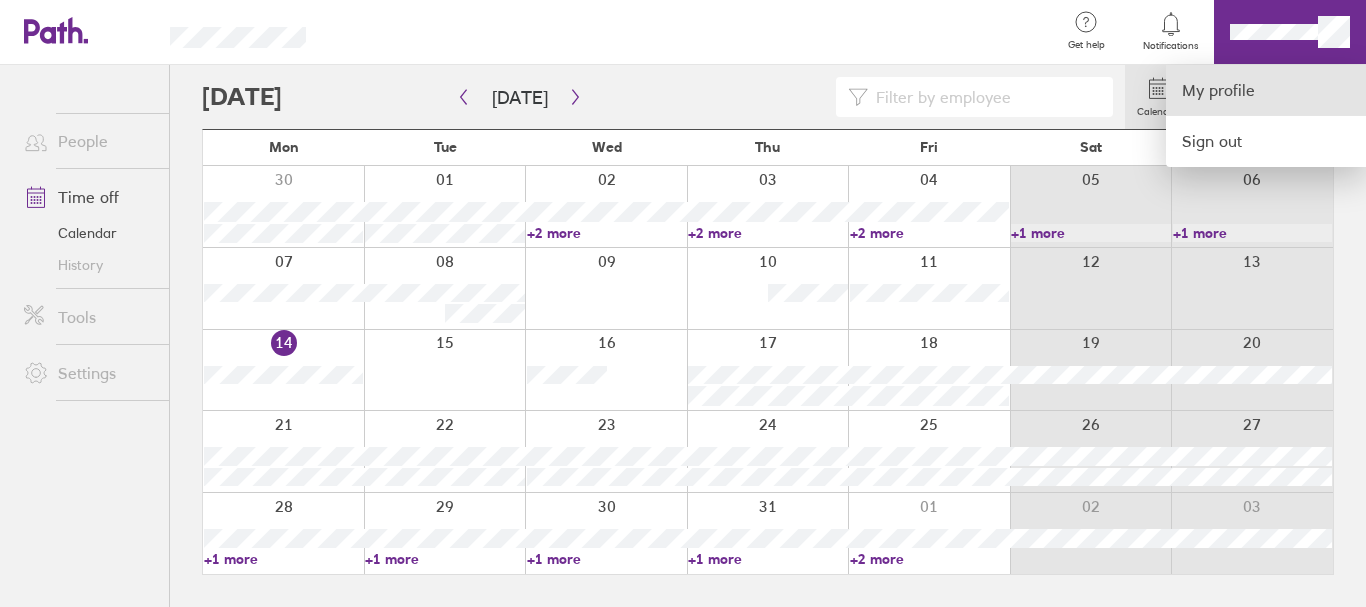 click on "My profile" at bounding box center (1266, 90) 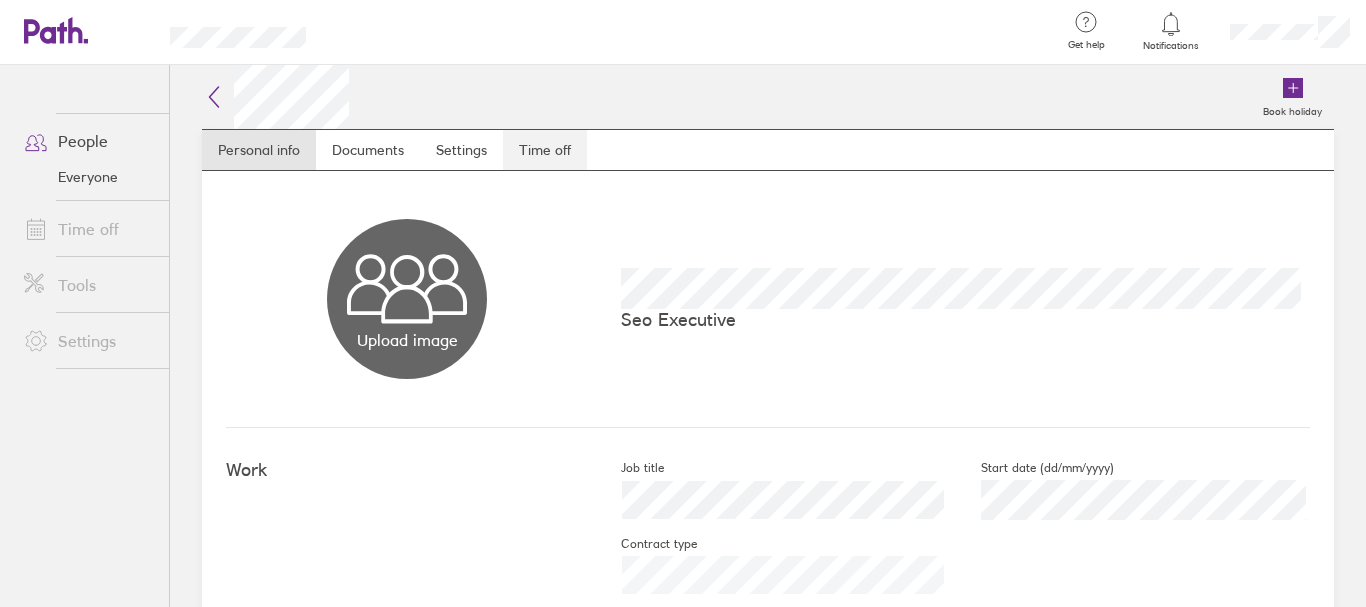 click on "Time off" at bounding box center (545, 150) 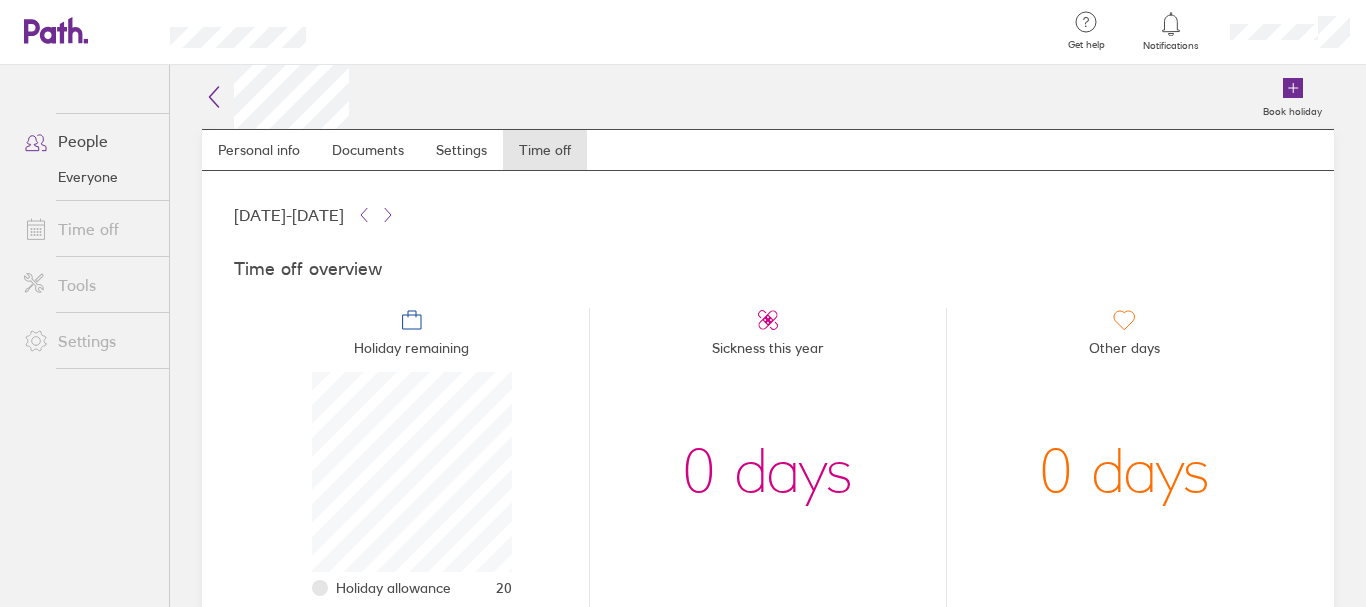 scroll, scrollTop: 999800, scrollLeft: 999800, axis: both 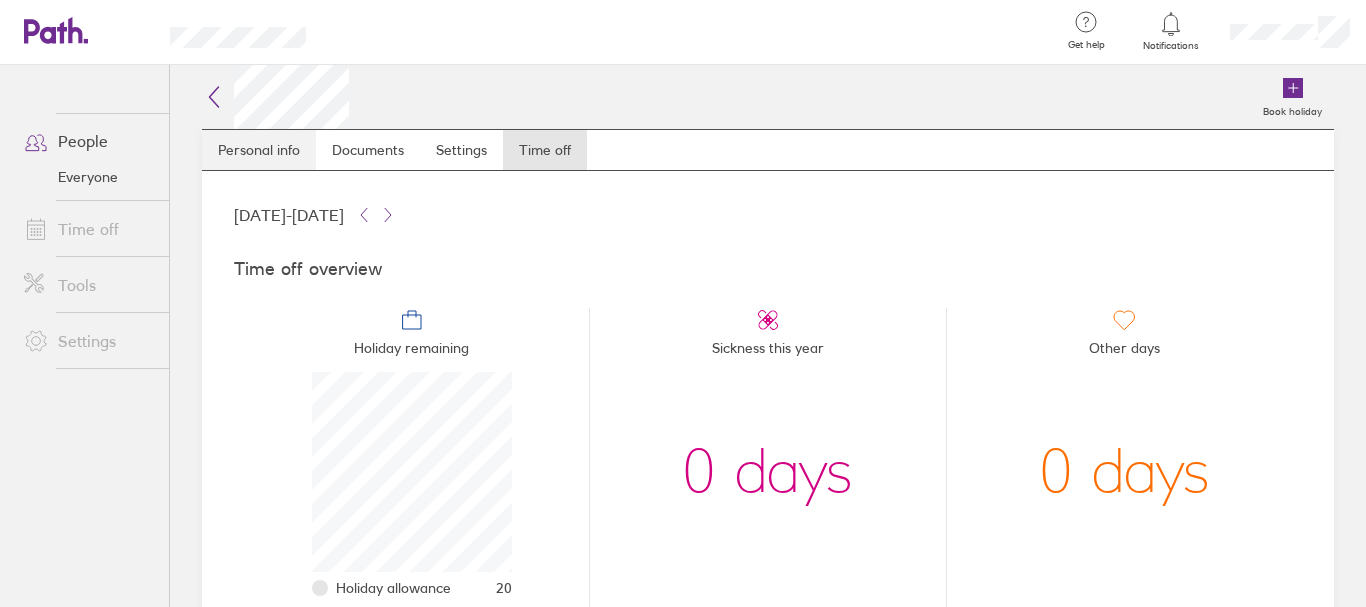 click on "Personal info" at bounding box center (259, 150) 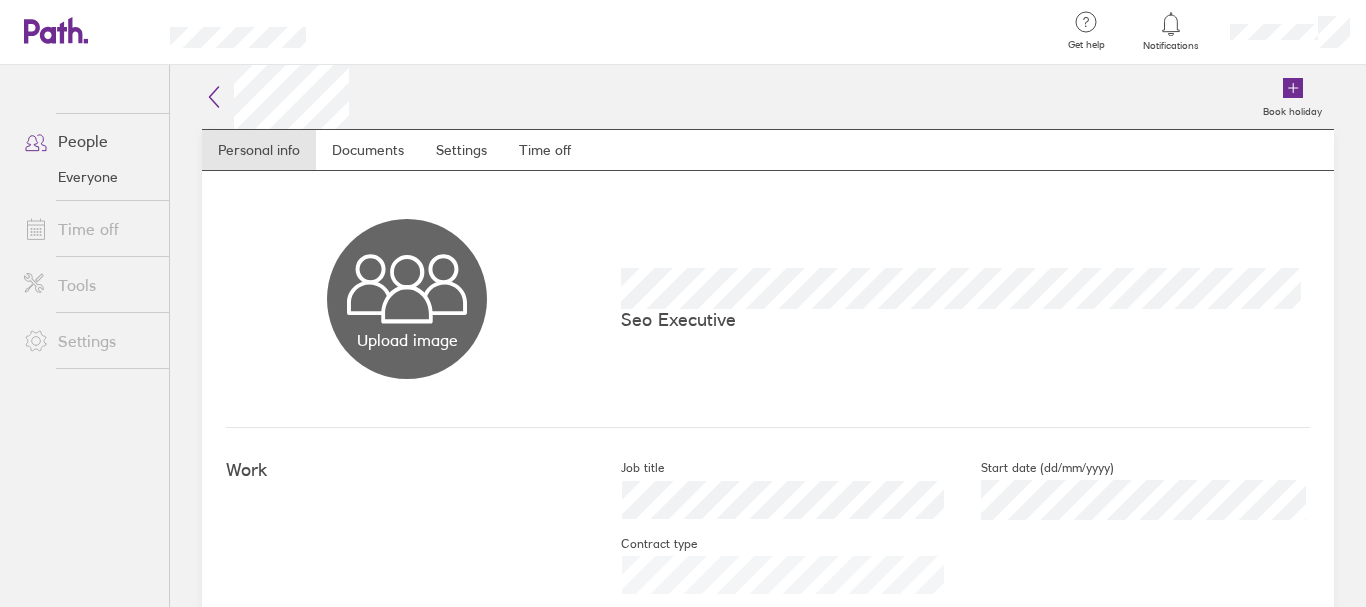 click on "Choose files" at bounding box center (407, 299) 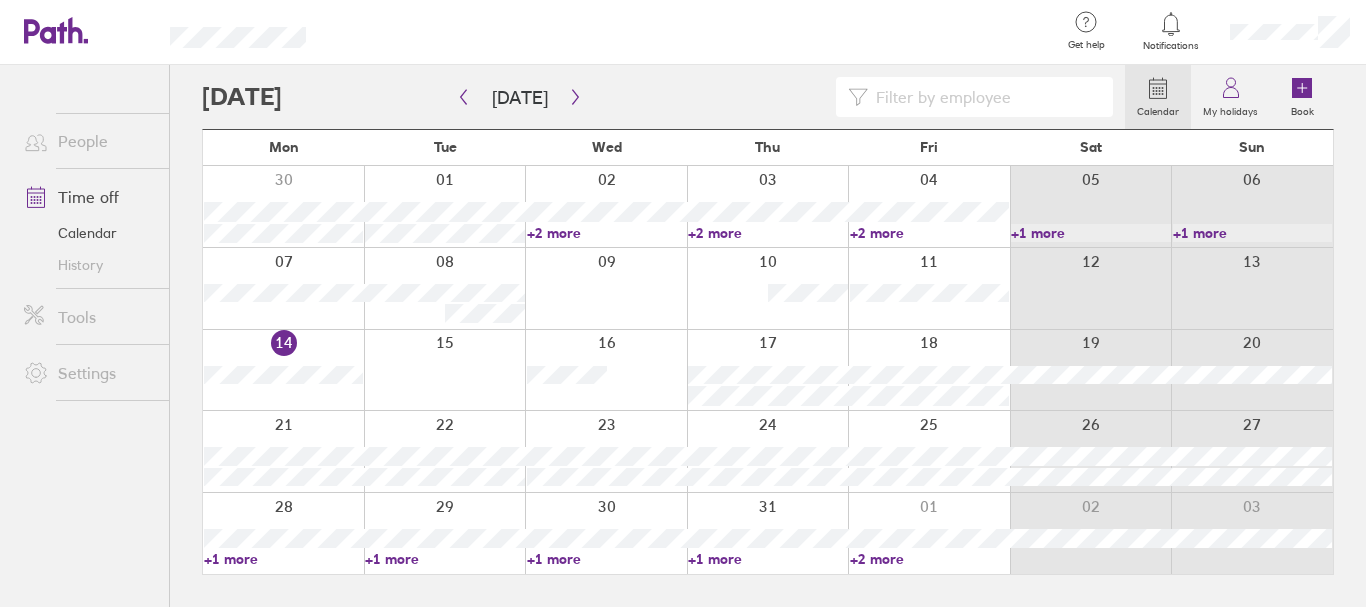 click on "History" at bounding box center (88, 265) 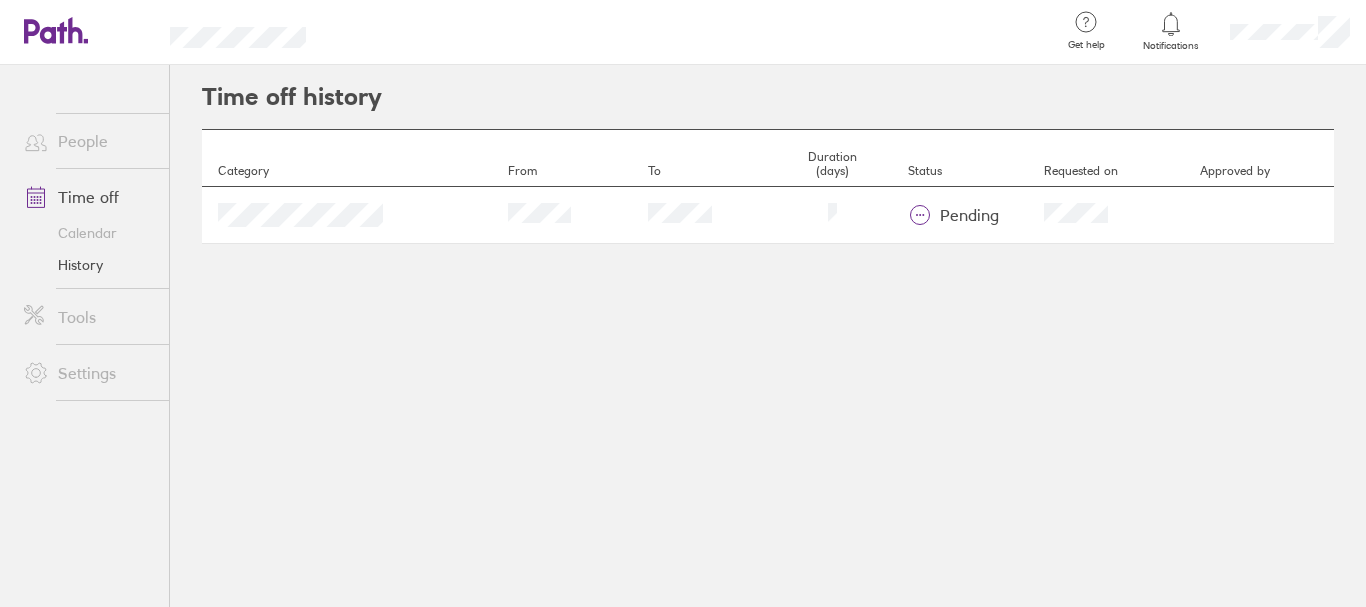 click 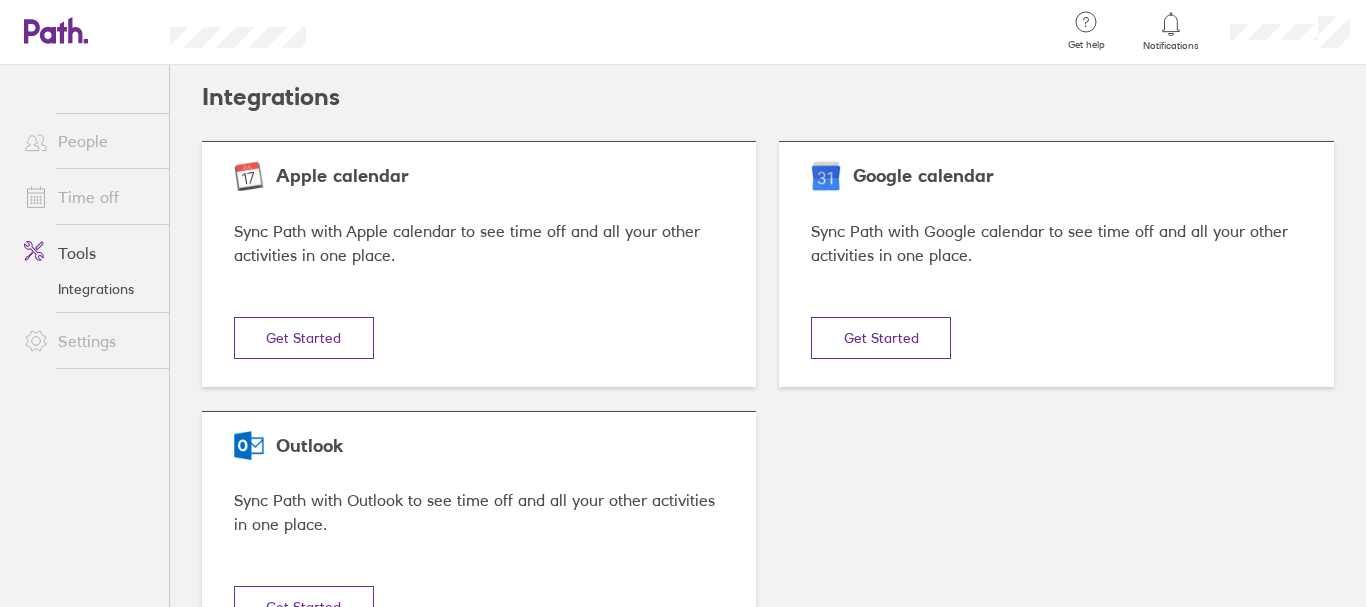 scroll, scrollTop: 94, scrollLeft: 0, axis: vertical 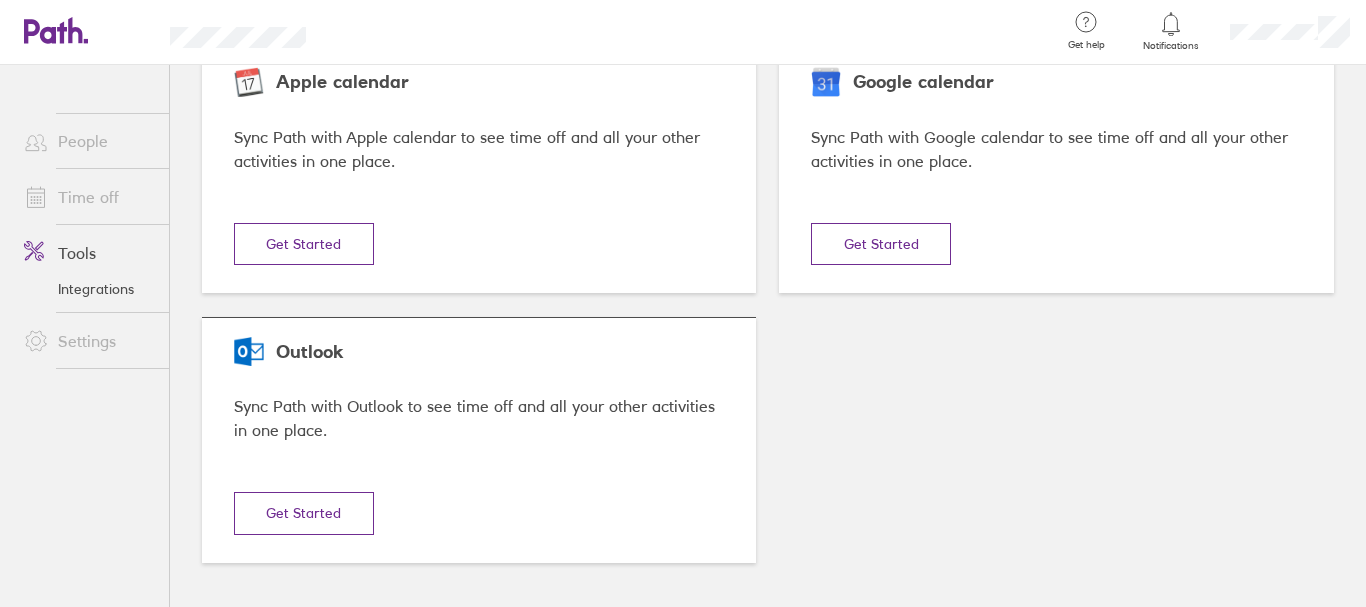 click on "Integrations" at bounding box center [88, 289] 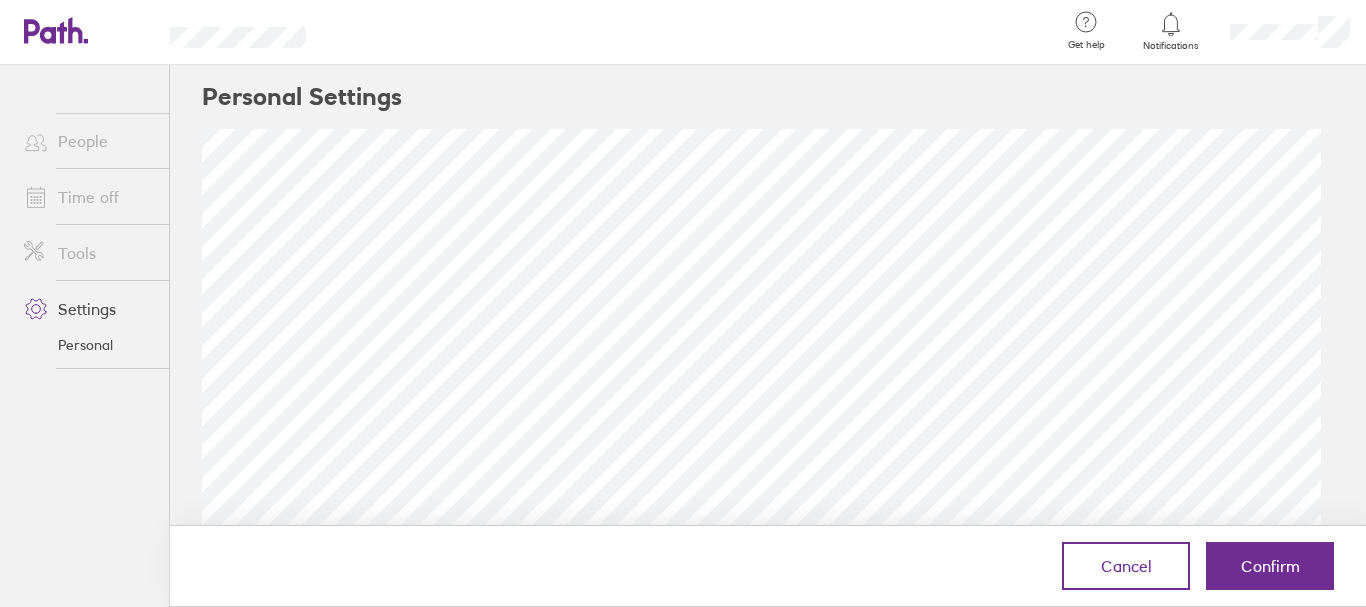 scroll, scrollTop: 105, scrollLeft: 0, axis: vertical 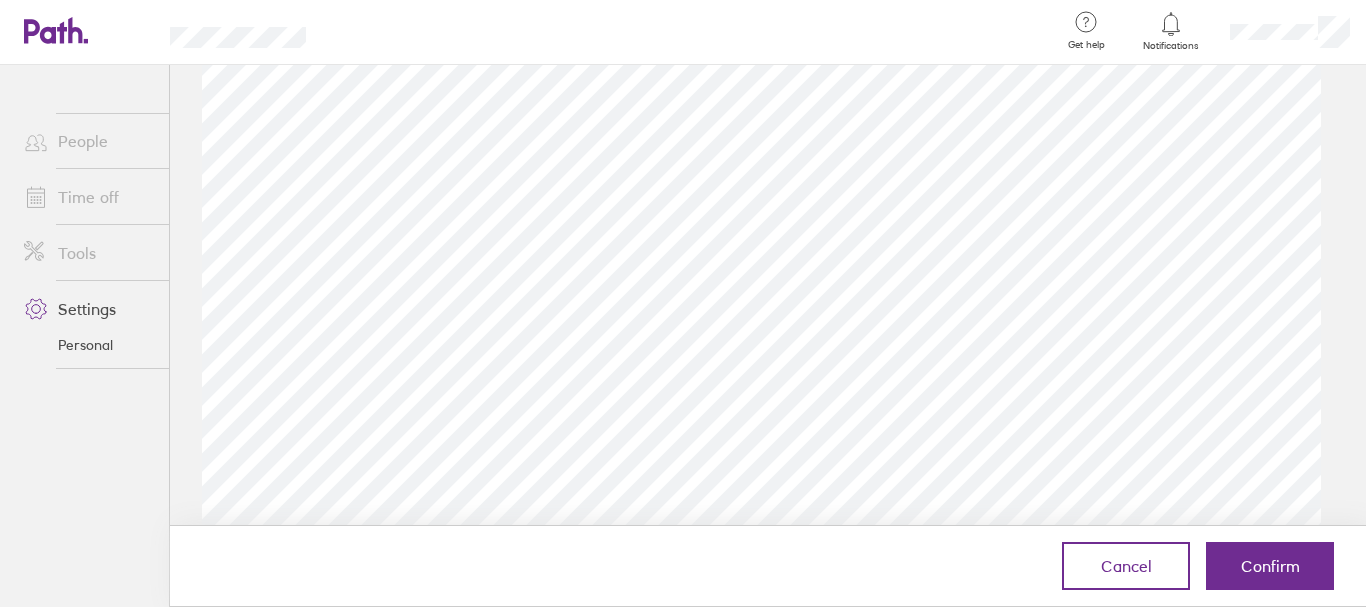 click 